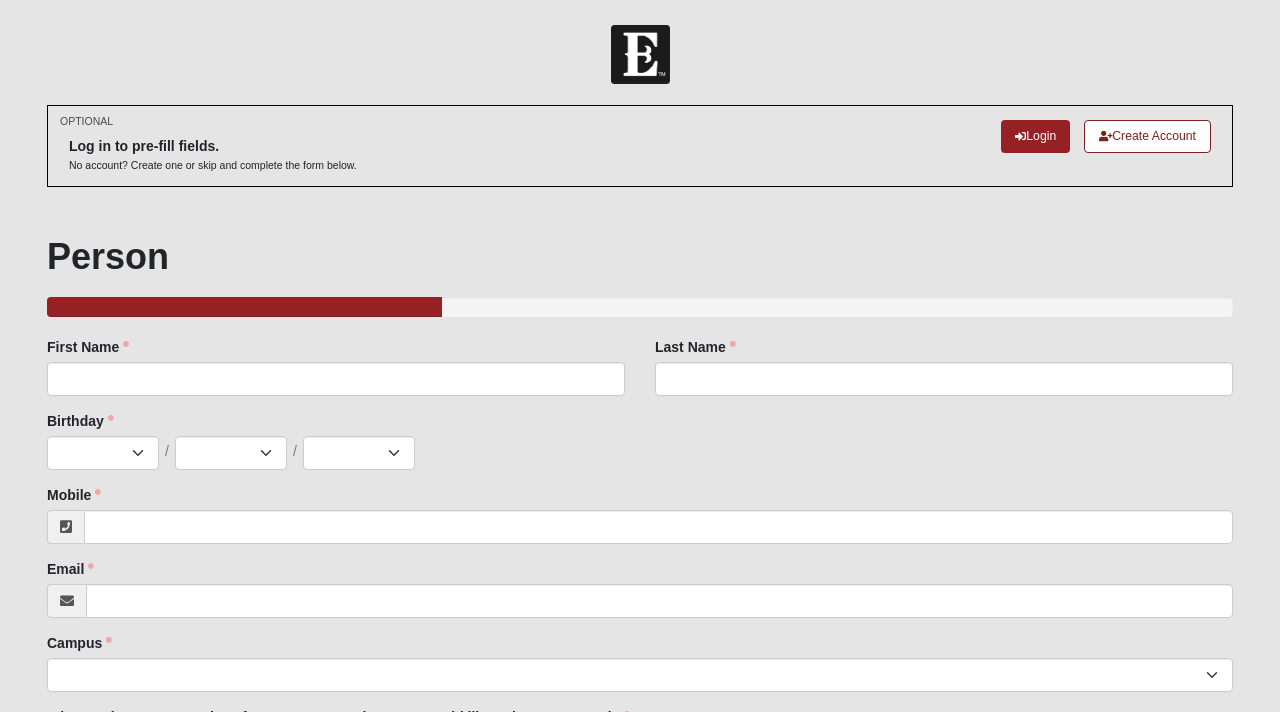 scroll, scrollTop: 0, scrollLeft: 0, axis: both 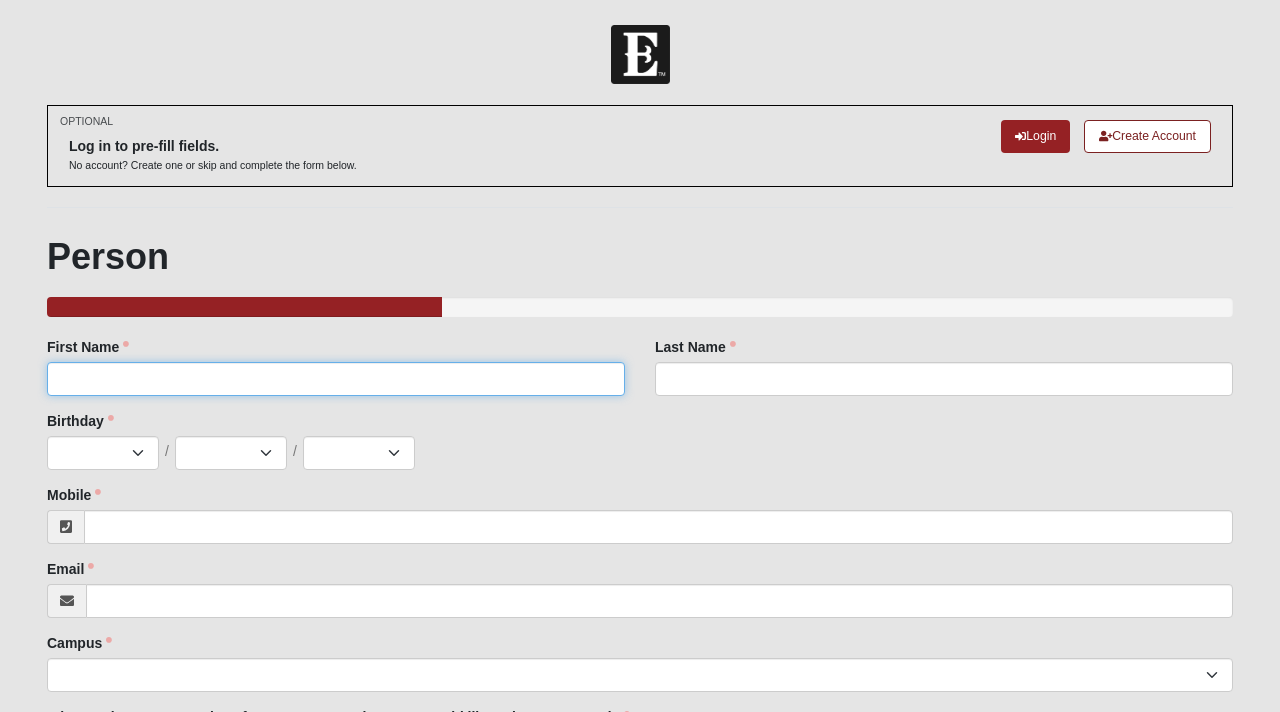 click on "First Name" at bounding box center (336, 379) 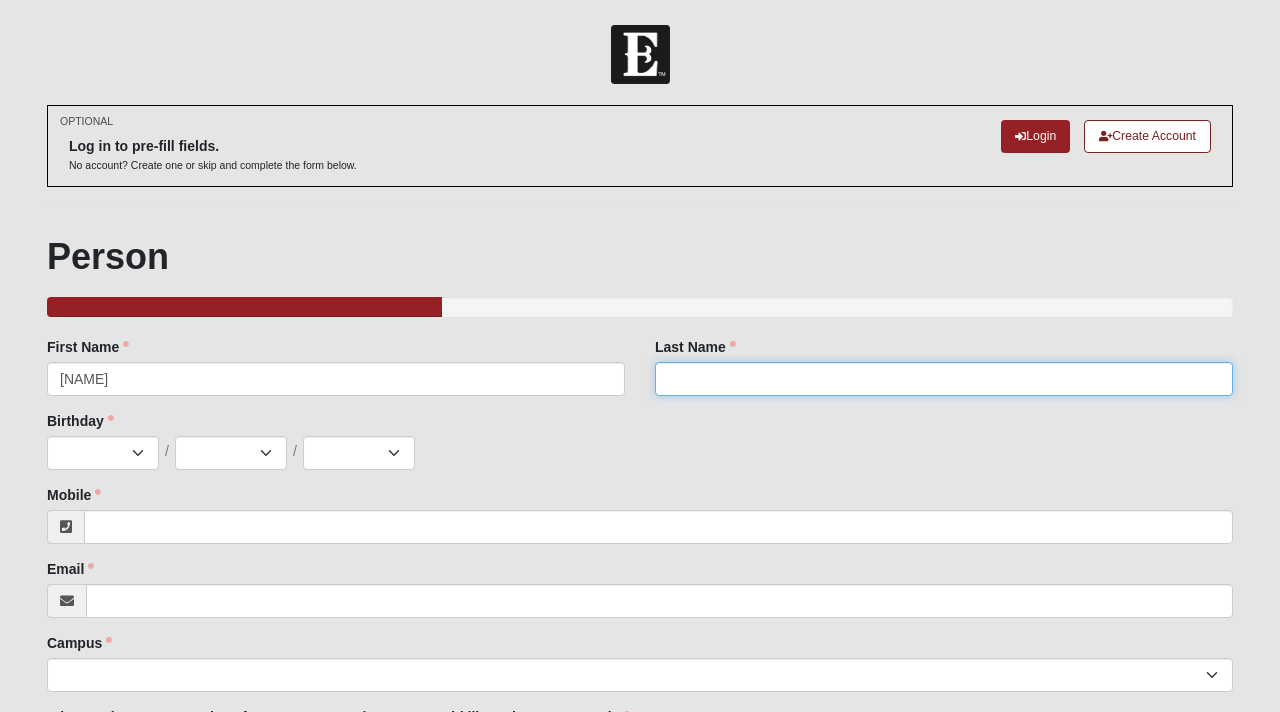 type on "[LAST]" 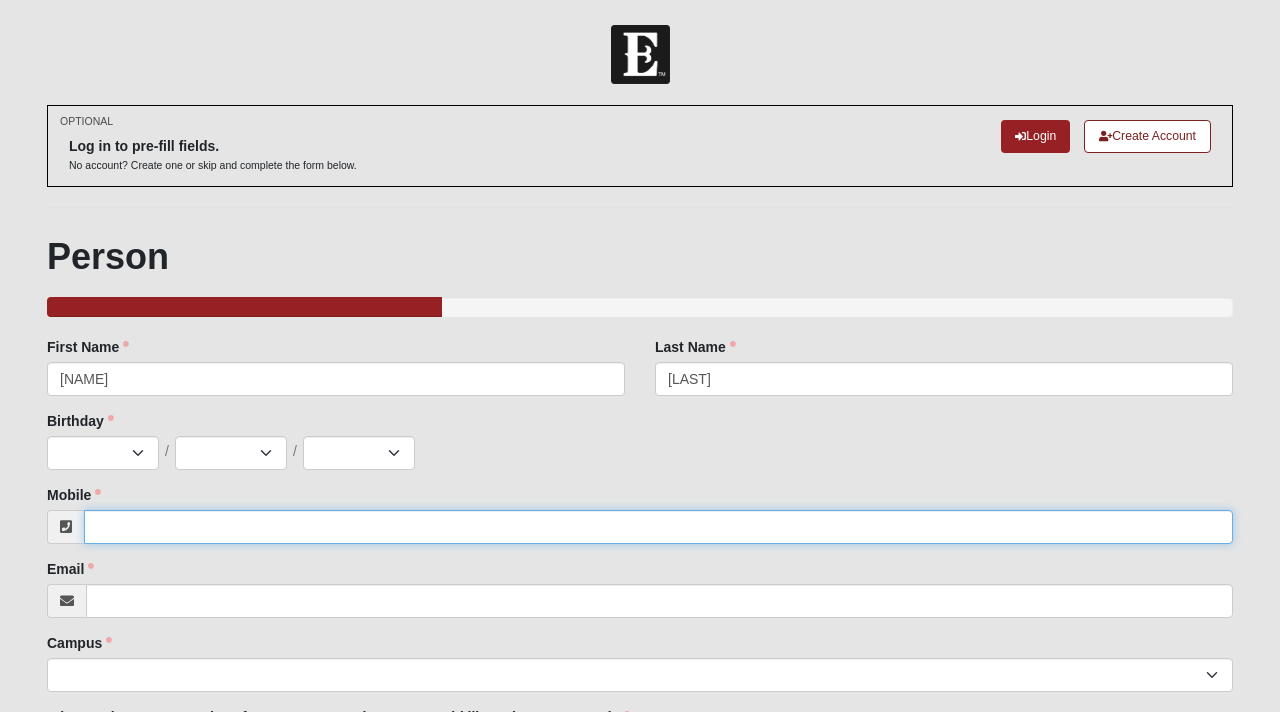 type on "[PHONE]" 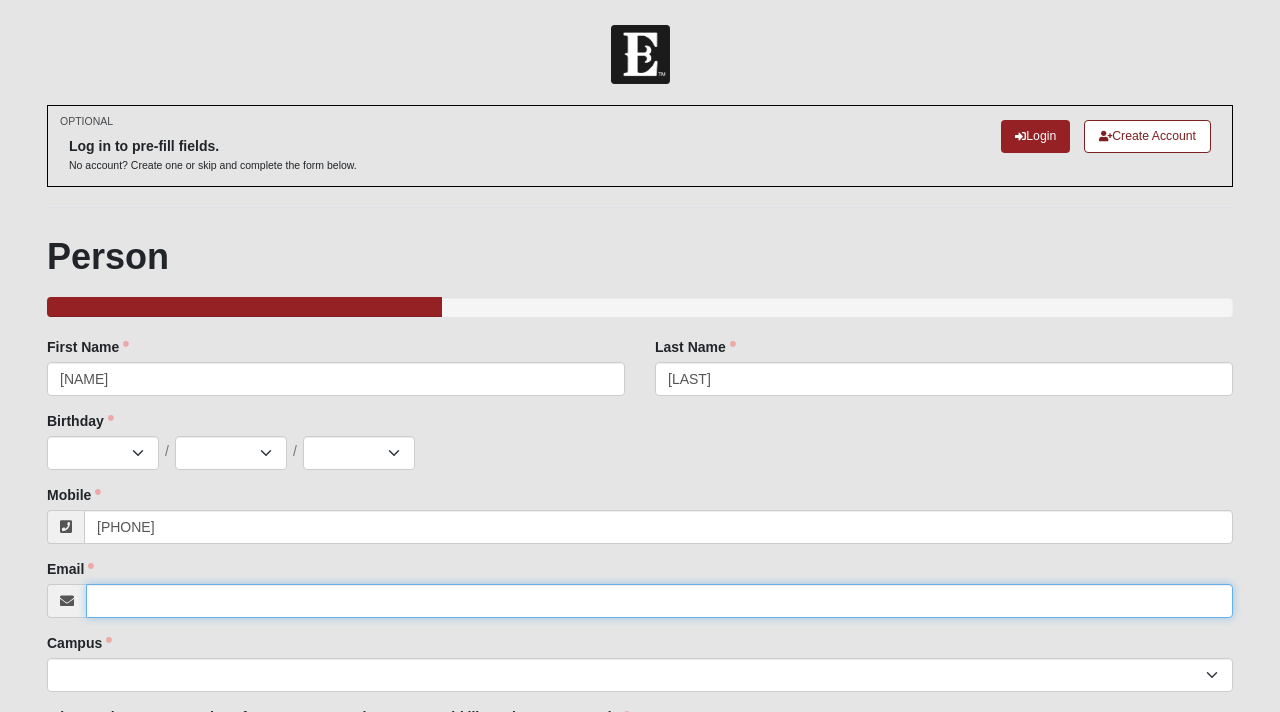 type on "[EMAIL]" 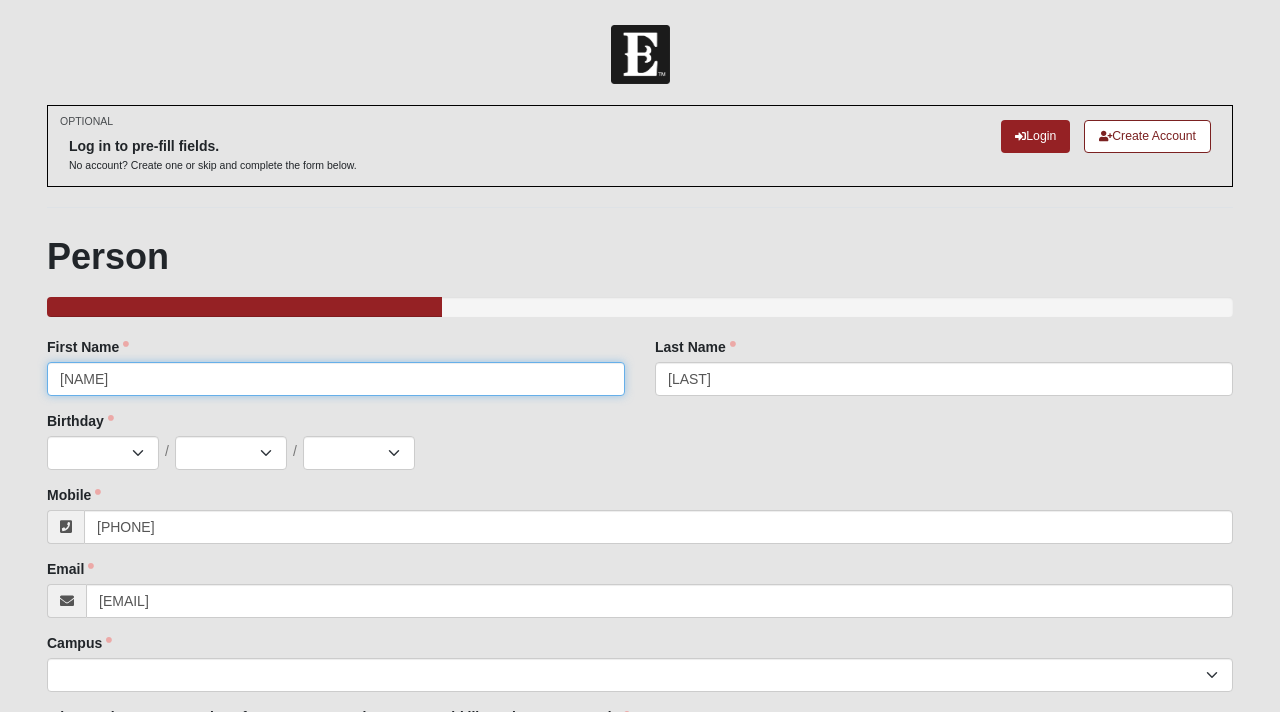 type on "[PHONE]" 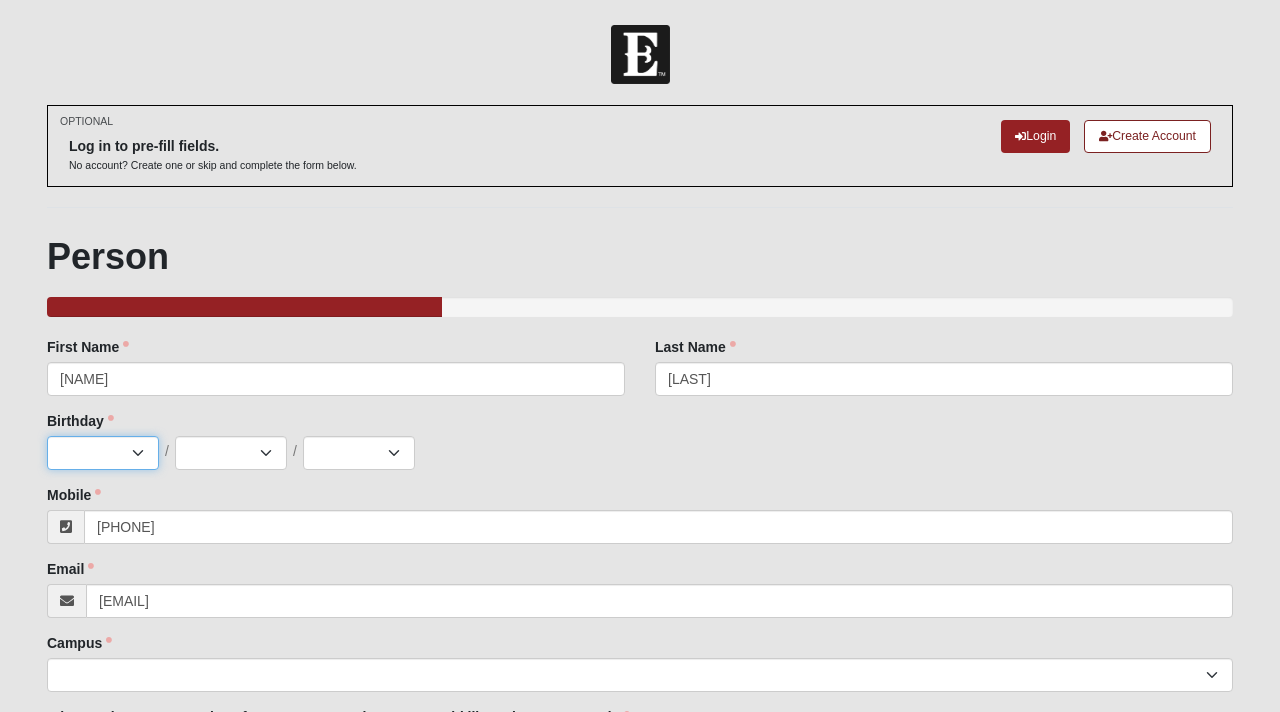 click on "Jan
Feb
Mar
Apr
May
Jun
Jul
Aug
Sep
Oct
Nov
Dec" at bounding box center [103, 453] 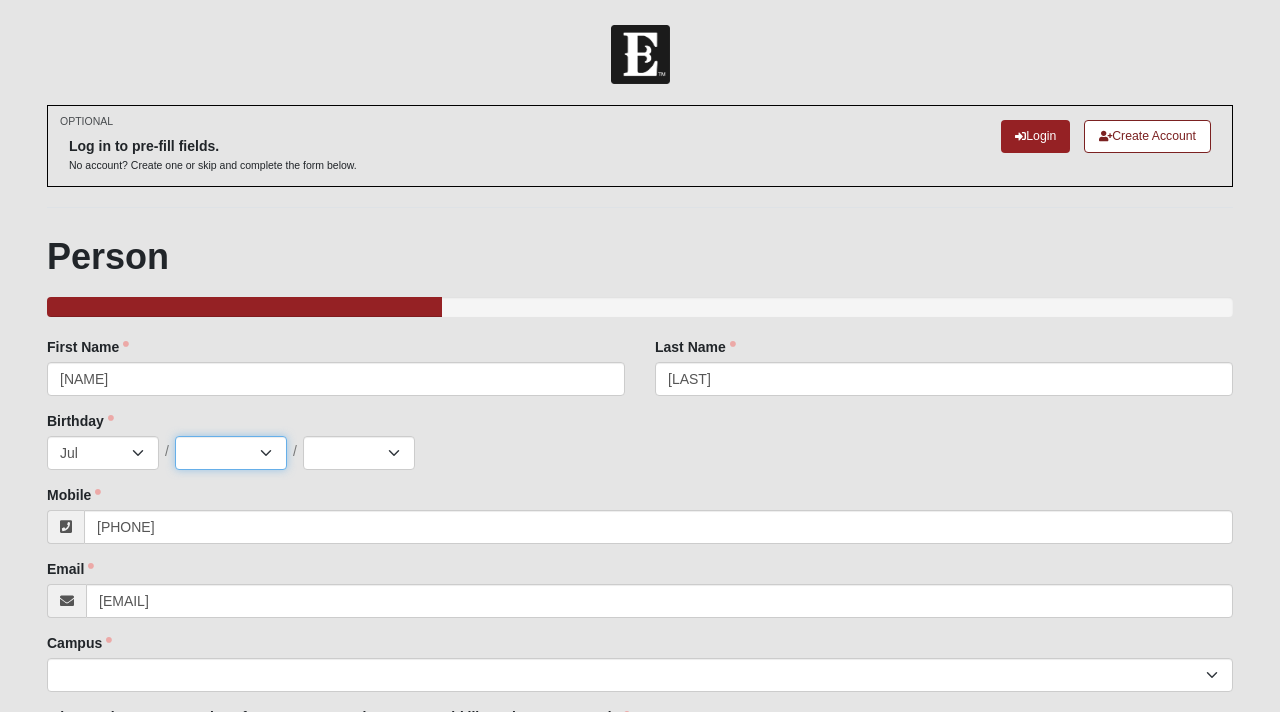 click on "1
2
3
4
5
6
7
8
9
10
11
12
13
14
15
16
17
18
19
20
21
22
23
24
25
26
27
28
29
30
31" at bounding box center [231, 453] 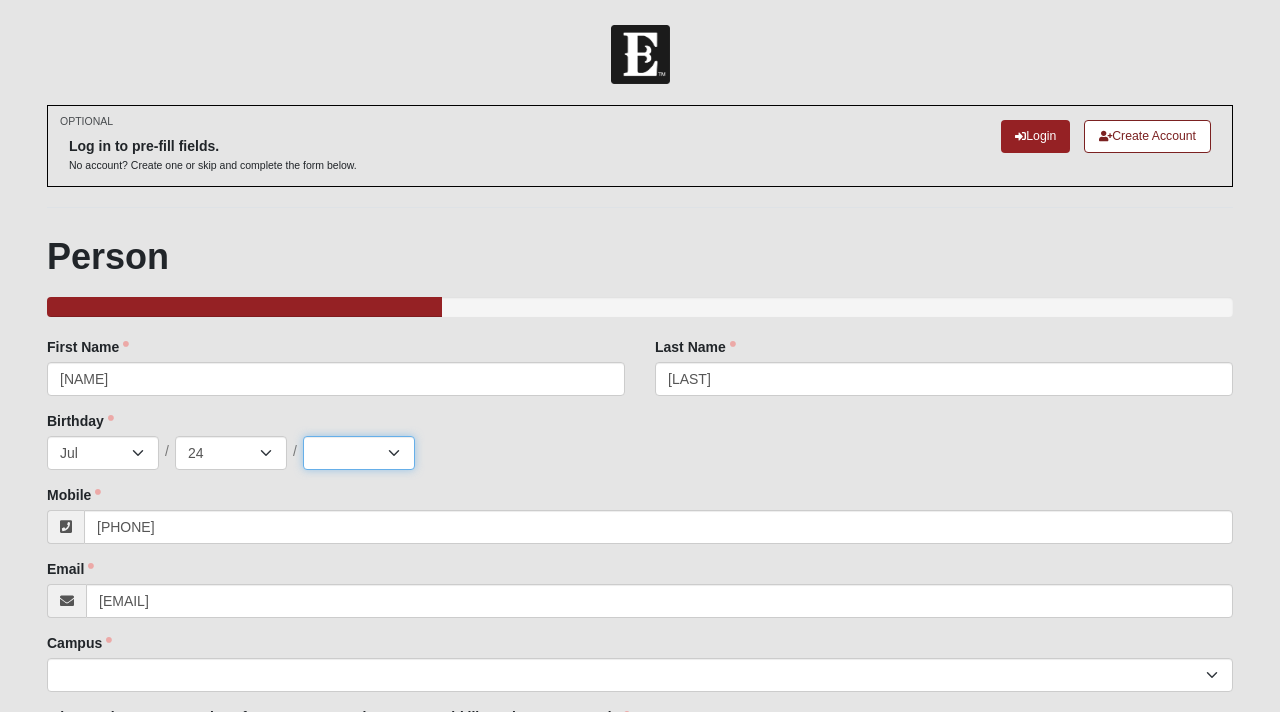 click on "2025
2024
2023
2022
2021
2020
2019
2018
2017
2016
2015
2014
2013
2012
2011
2010
2009
2008
2007
2006
2005
2004
2003
2002
2001
2000
1999
1998
1997
1996
1995
1994
1993
1992
1991
1990
1989
1988
1987
1986
1985
1984
1983
1982
1981
1980
1979
1978
1977
1976
1975
1974
1973
1972
1971
1970
1969
1968
1967
1966
1965
1964
1963 1962" at bounding box center [359, 453] 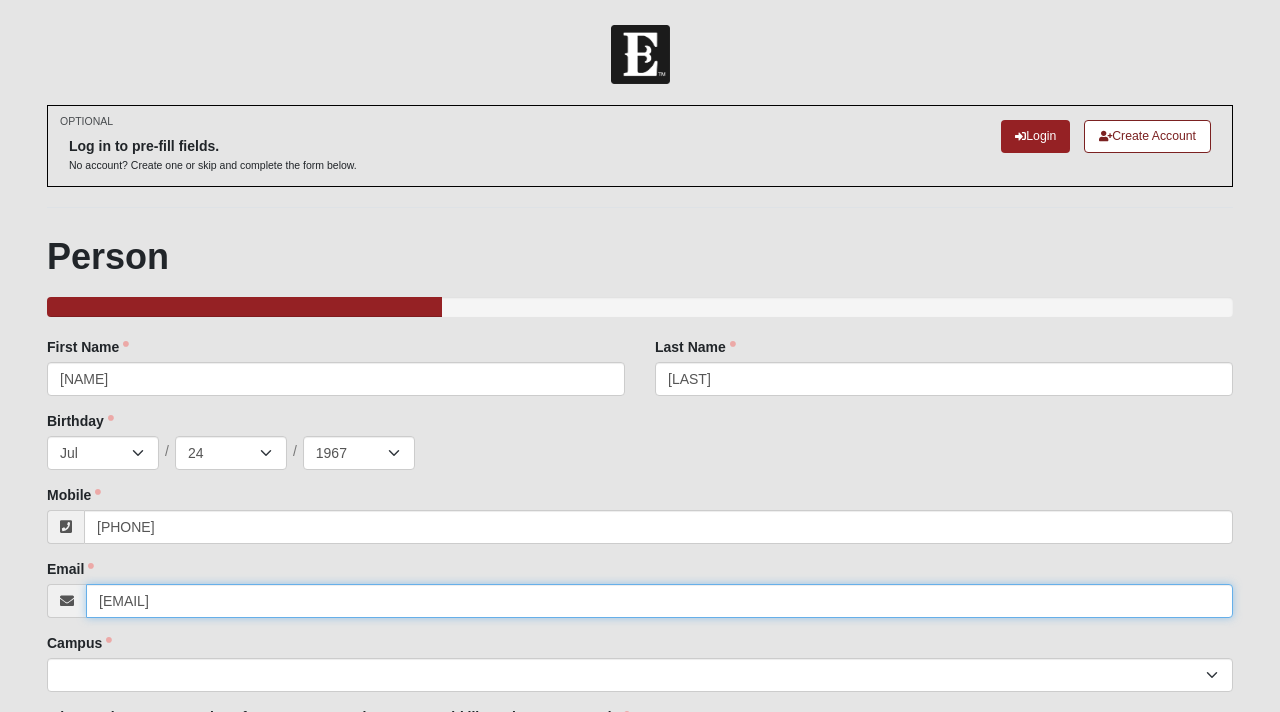 click on "[EMAIL]" at bounding box center (659, 601) 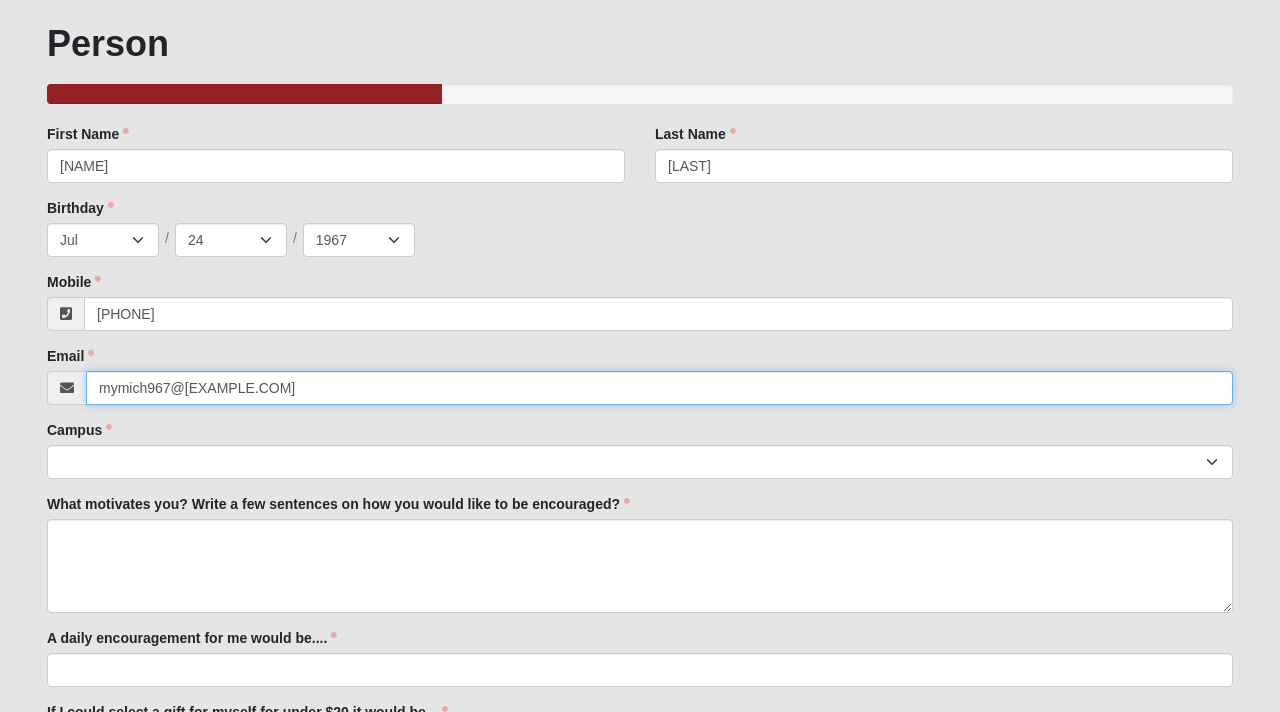 scroll, scrollTop: 230, scrollLeft: 0, axis: vertical 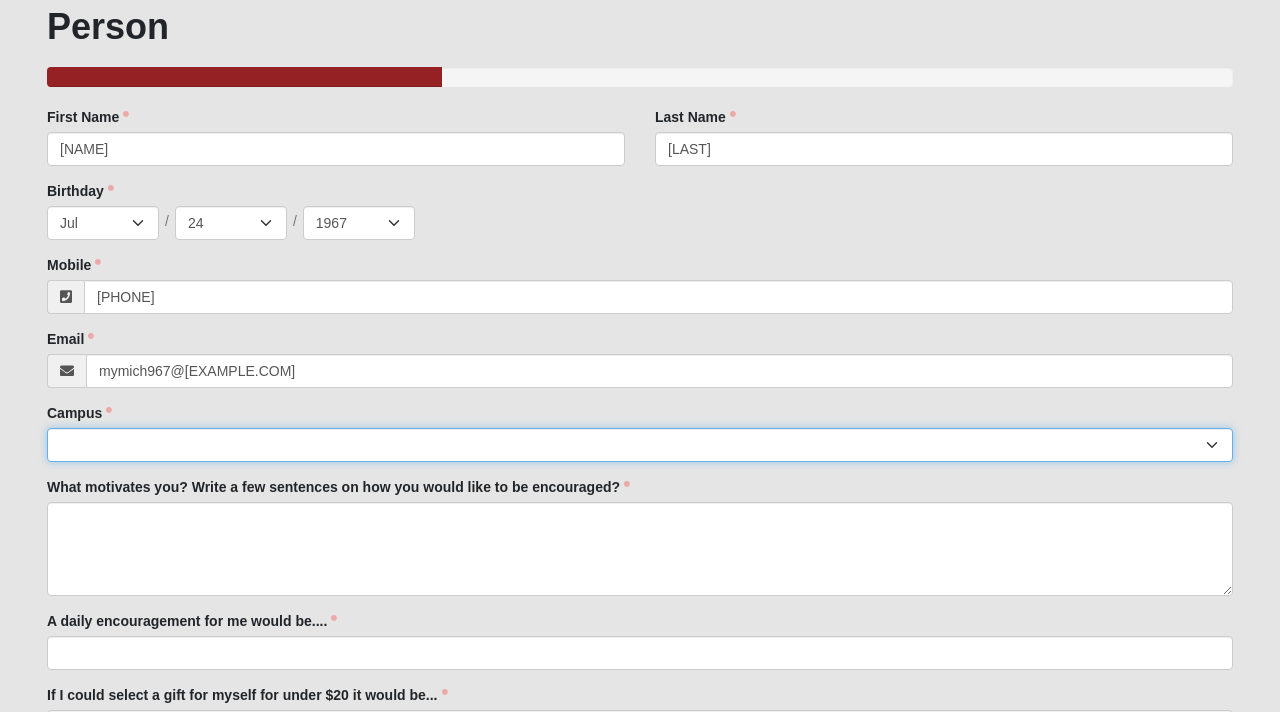 click on "Arlington
Baymeadows
Eleven22 Online
Fleming Island
Jesup
Mandarin
North Jax
Orange Park
Outpost
Palatka (Coming Soon)
Ponte Vedra
San Pablo
St. Johns
St. Augustine (Coming Soon)
Wildlight
NONE" at bounding box center (640, 445) 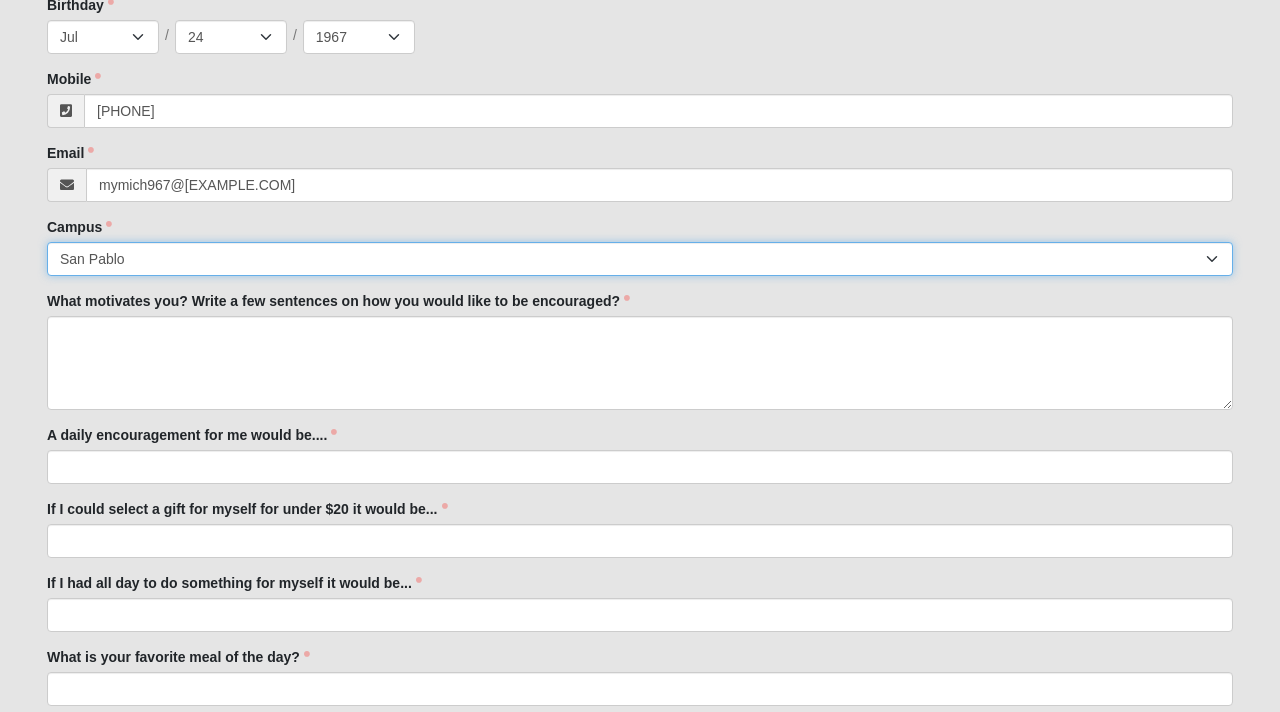 scroll, scrollTop: 417, scrollLeft: 0, axis: vertical 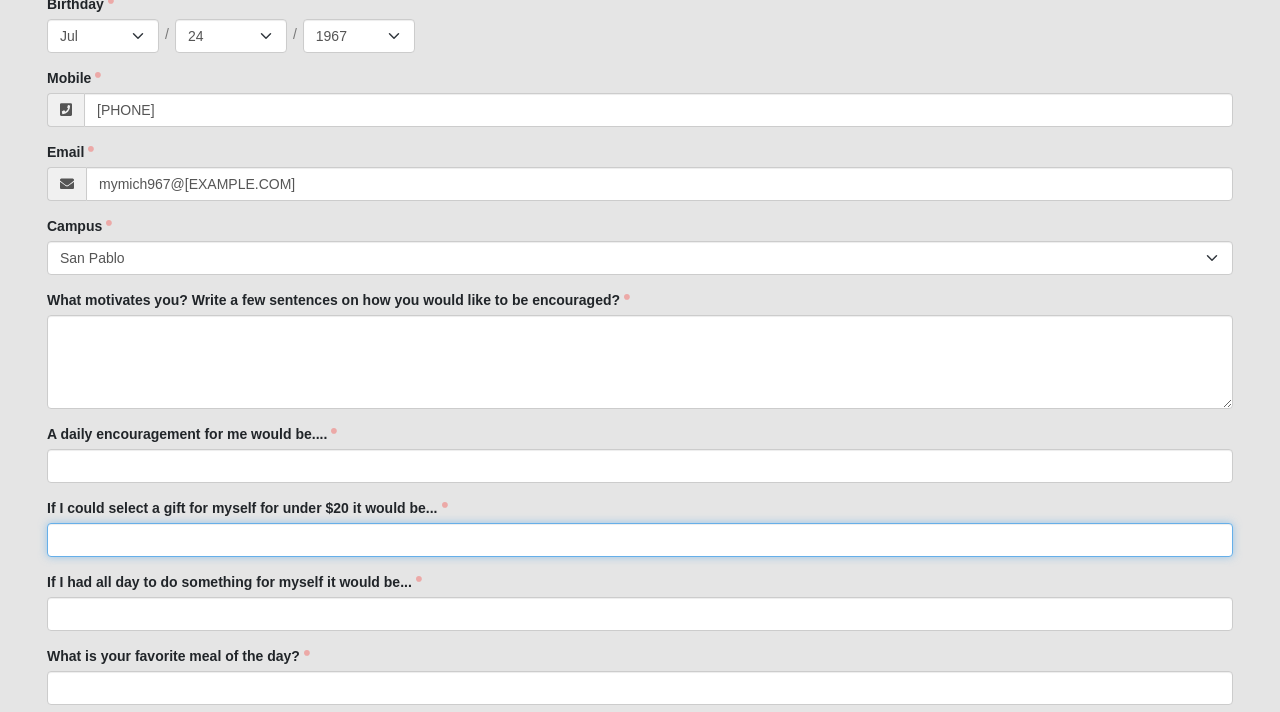 click on "If I could select a gift for myself for under $20 it would be..." at bounding box center [640, 540] 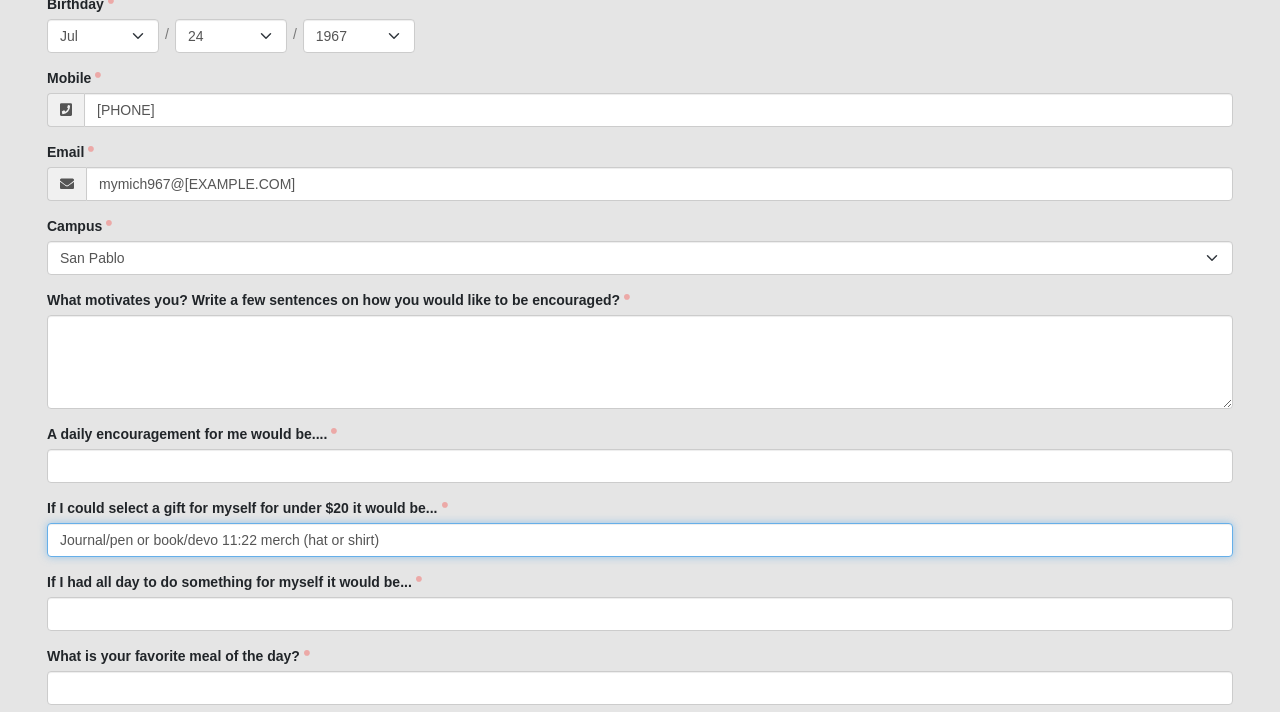 type on "Journal/pen or book/devo 11:22 merch (hat or shirt)" 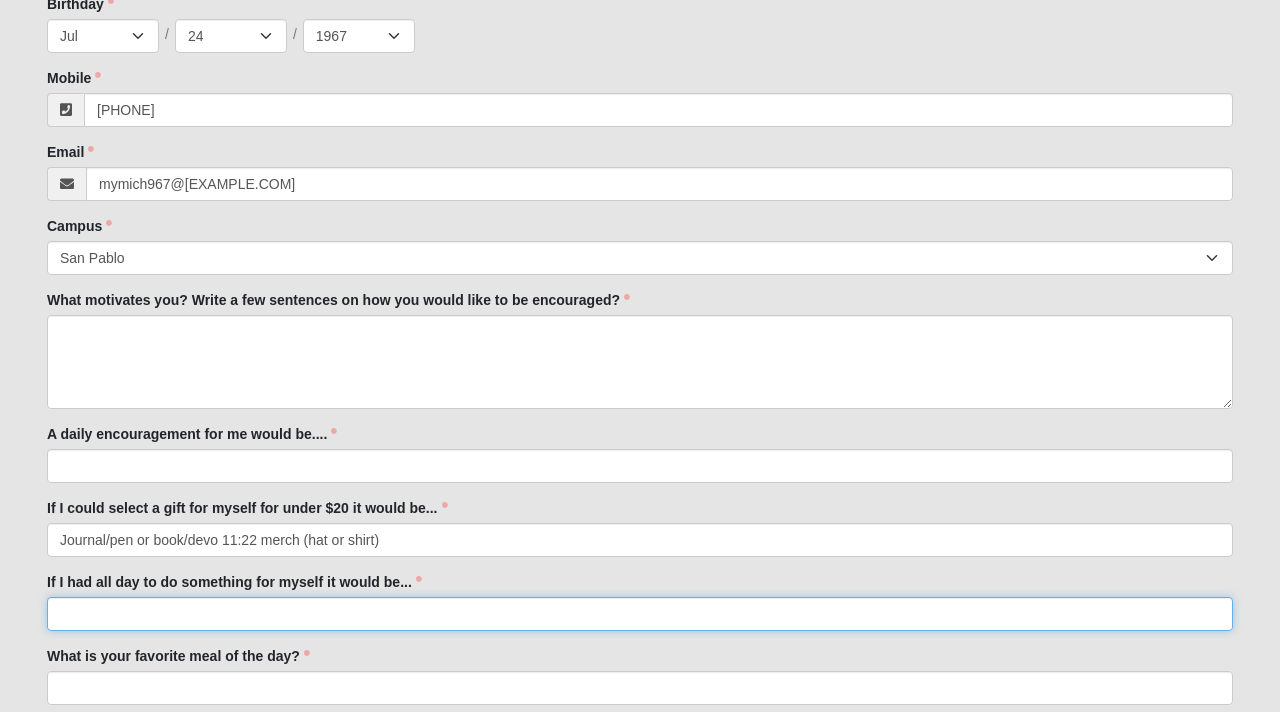 click on "If I had all day to do something for myself it would be..." at bounding box center [640, 614] 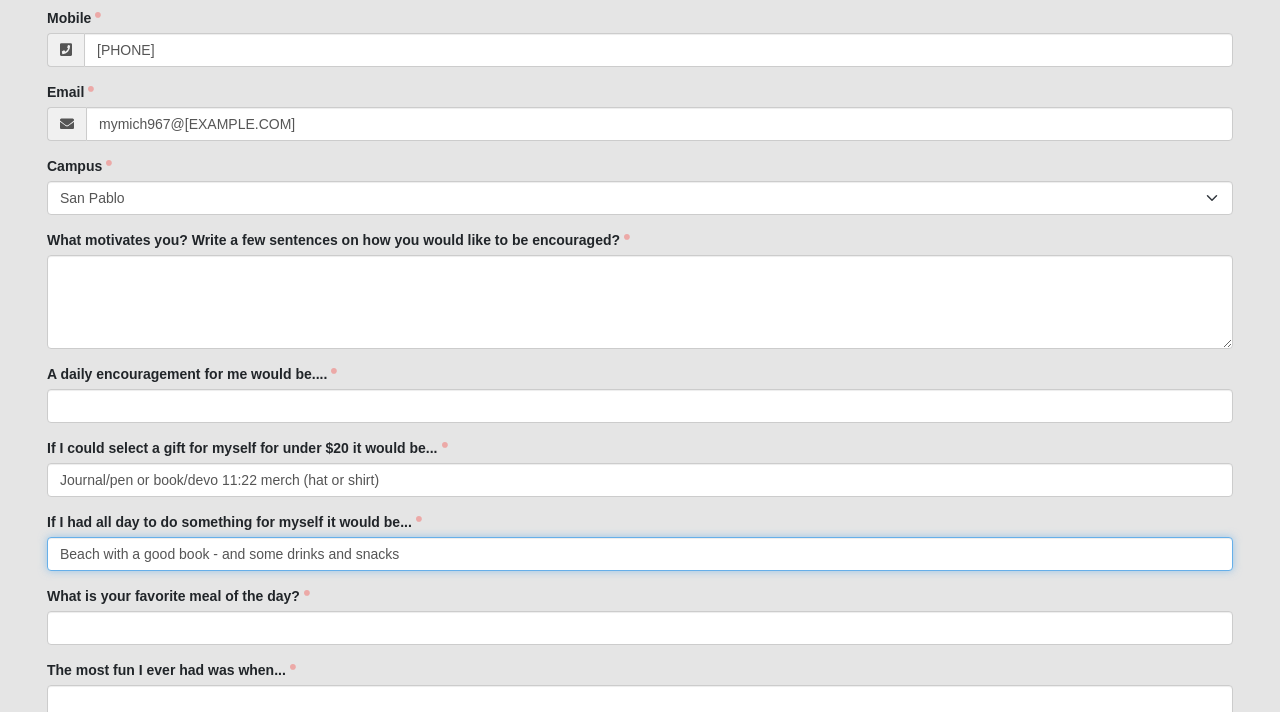 scroll, scrollTop: 481, scrollLeft: 0, axis: vertical 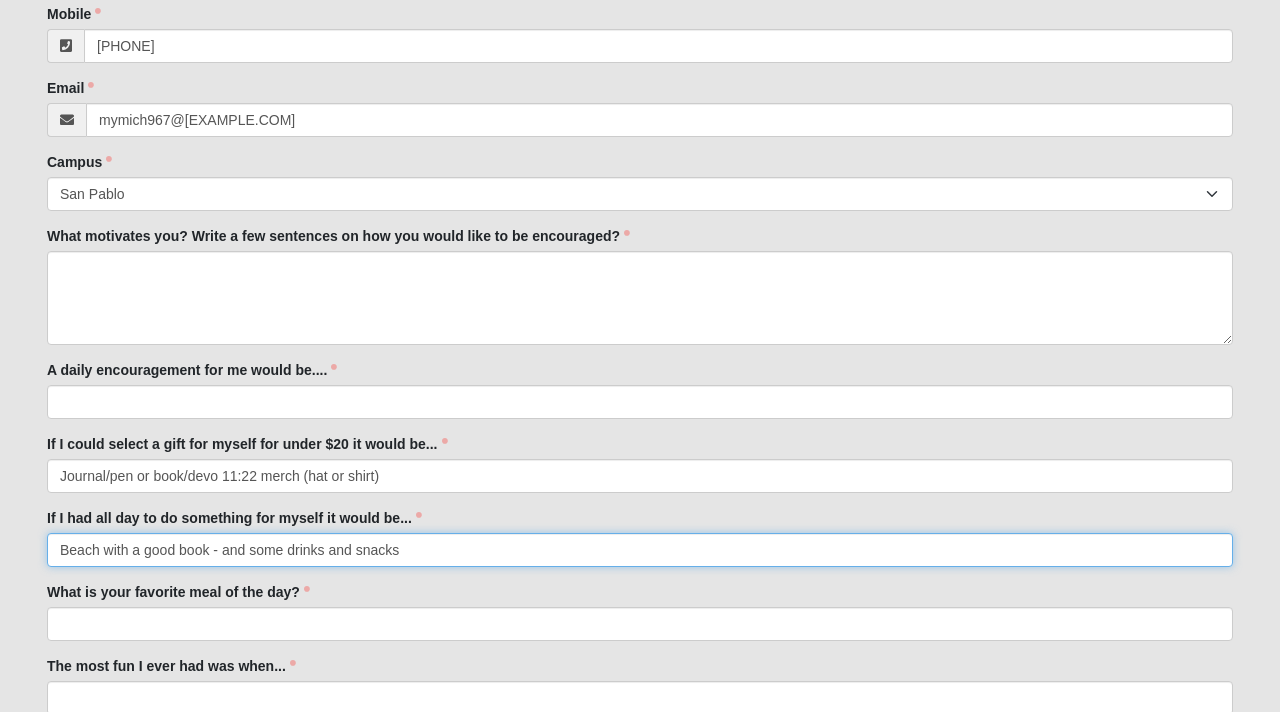 type on "Beach with a good book - and some drinks and snacks" 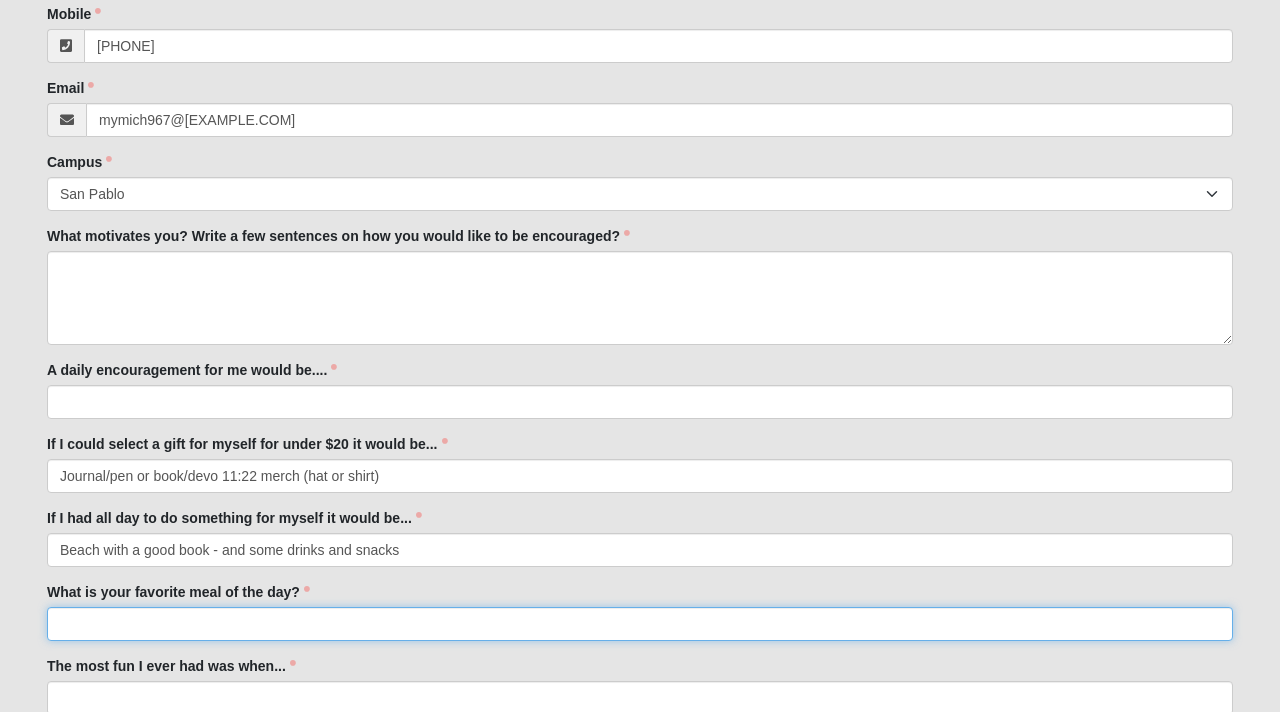 click on "What is your favorite meal of the day?" at bounding box center [640, 624] 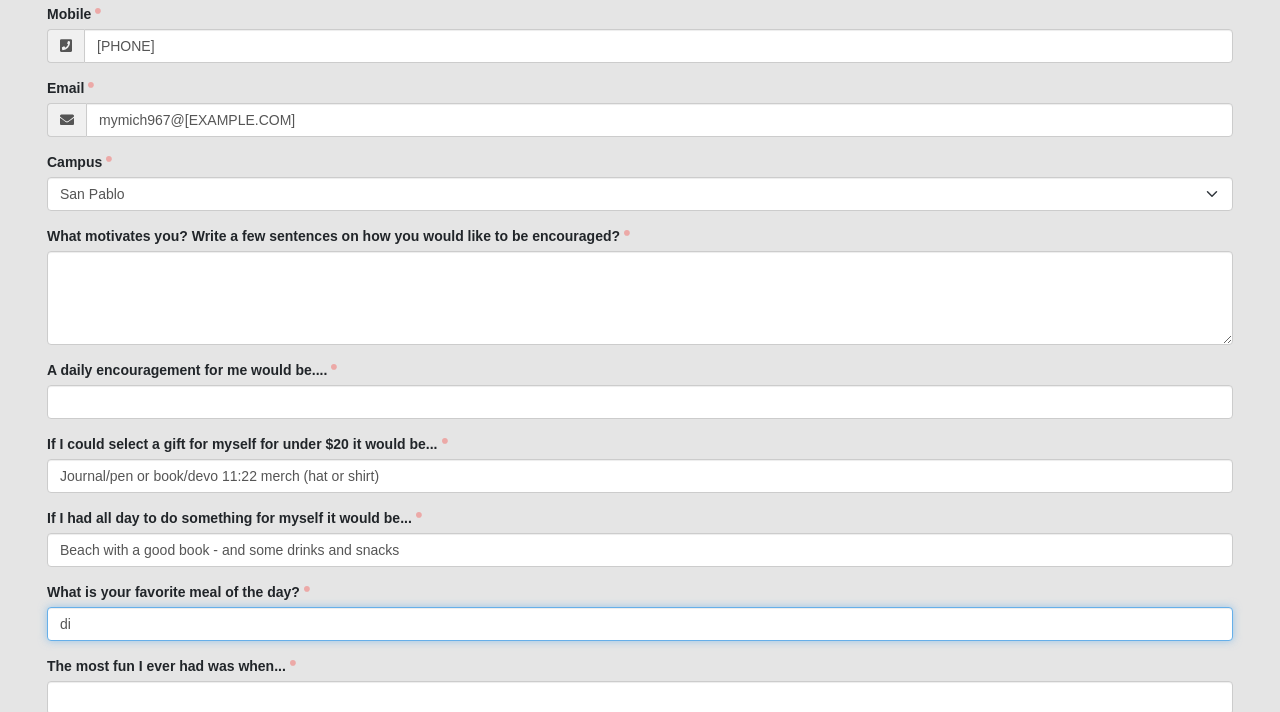 type on "d" 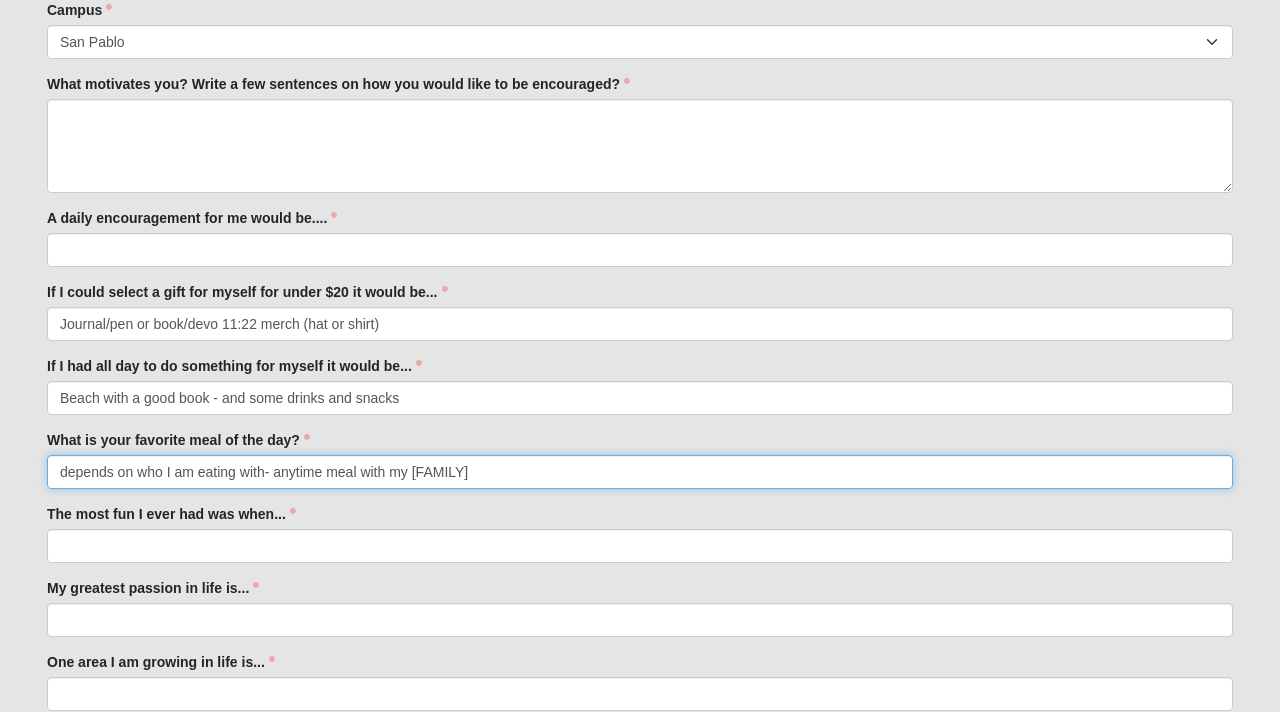 scroll, scrollTop: 636, scrollLeft: 0, axis: vertical 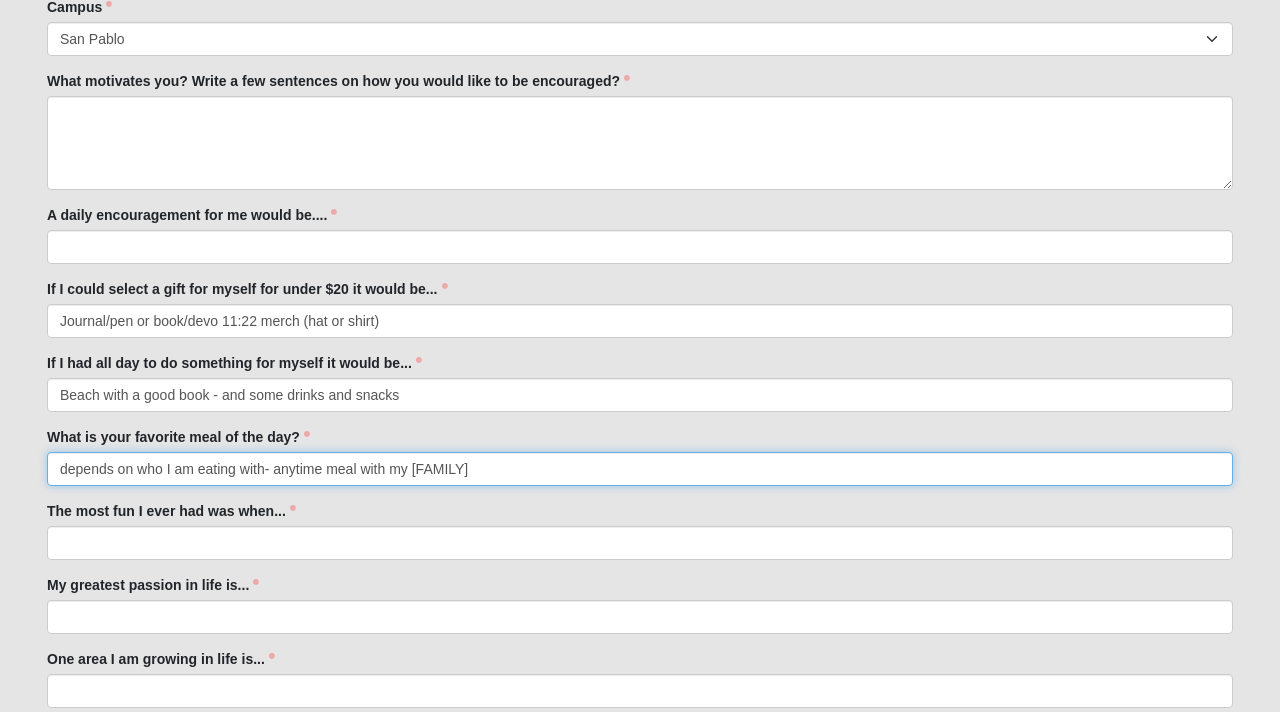 type on "depends on who I am eating with- anytime meal with my [FAMILY]" 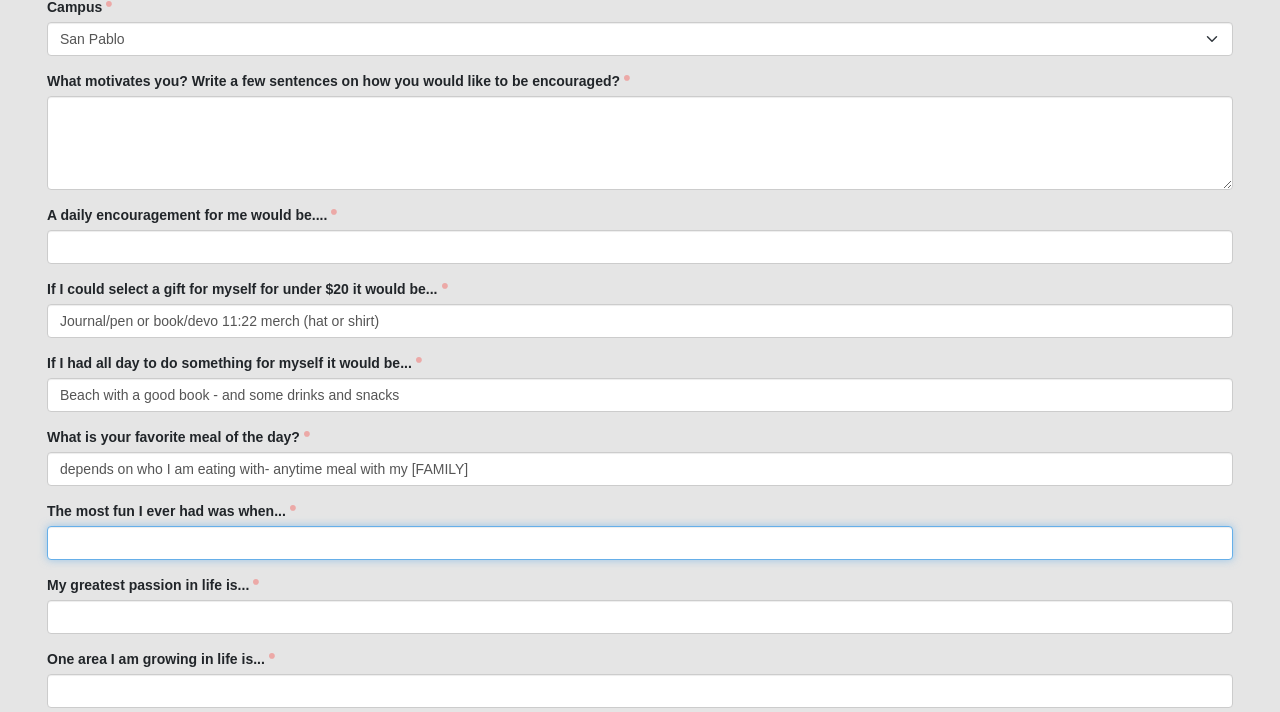 click on "The most fun I ever had was when..." at bounding box center [640, 543] 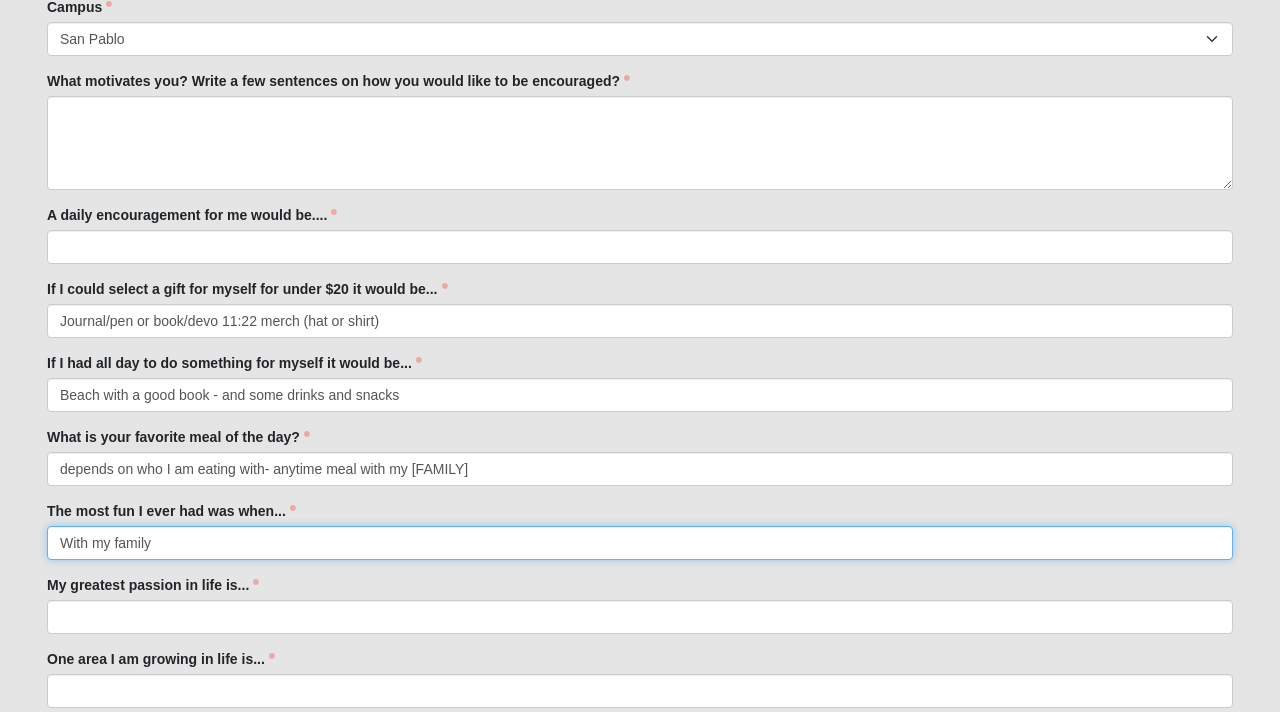 type on "With my family" 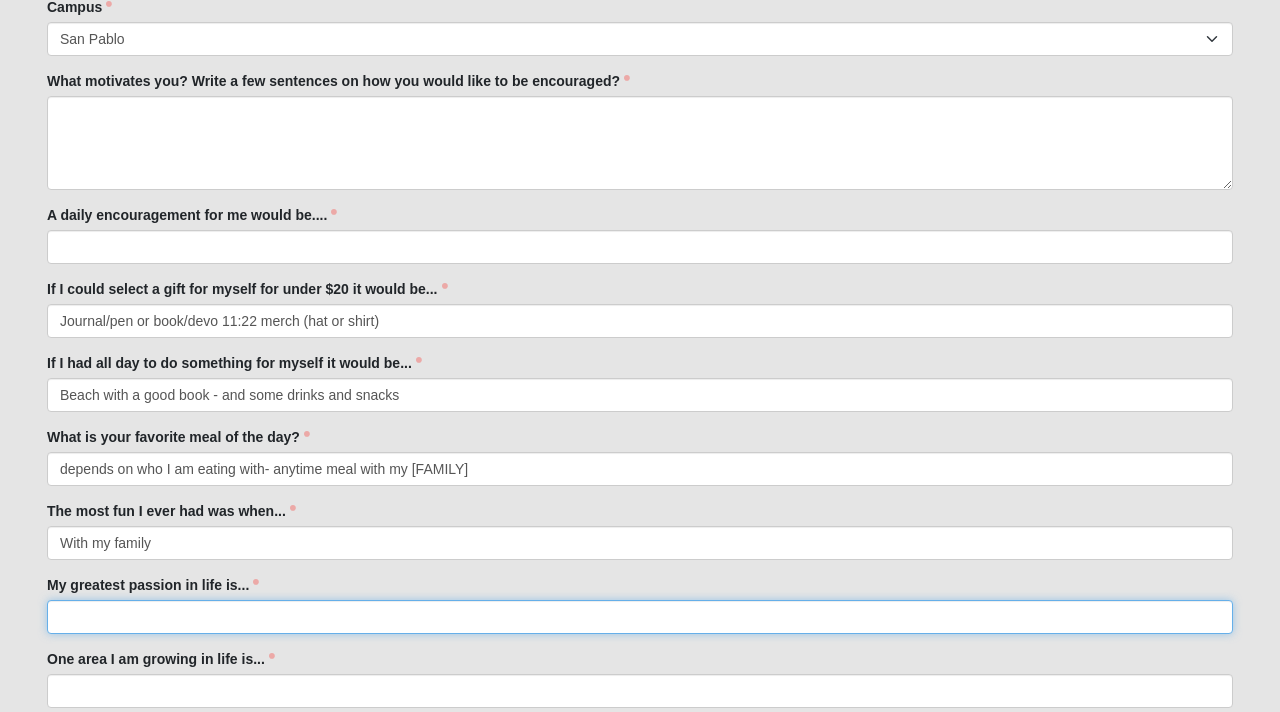 click on "My greatest passion in life is..." at bounding box center (640, 617) 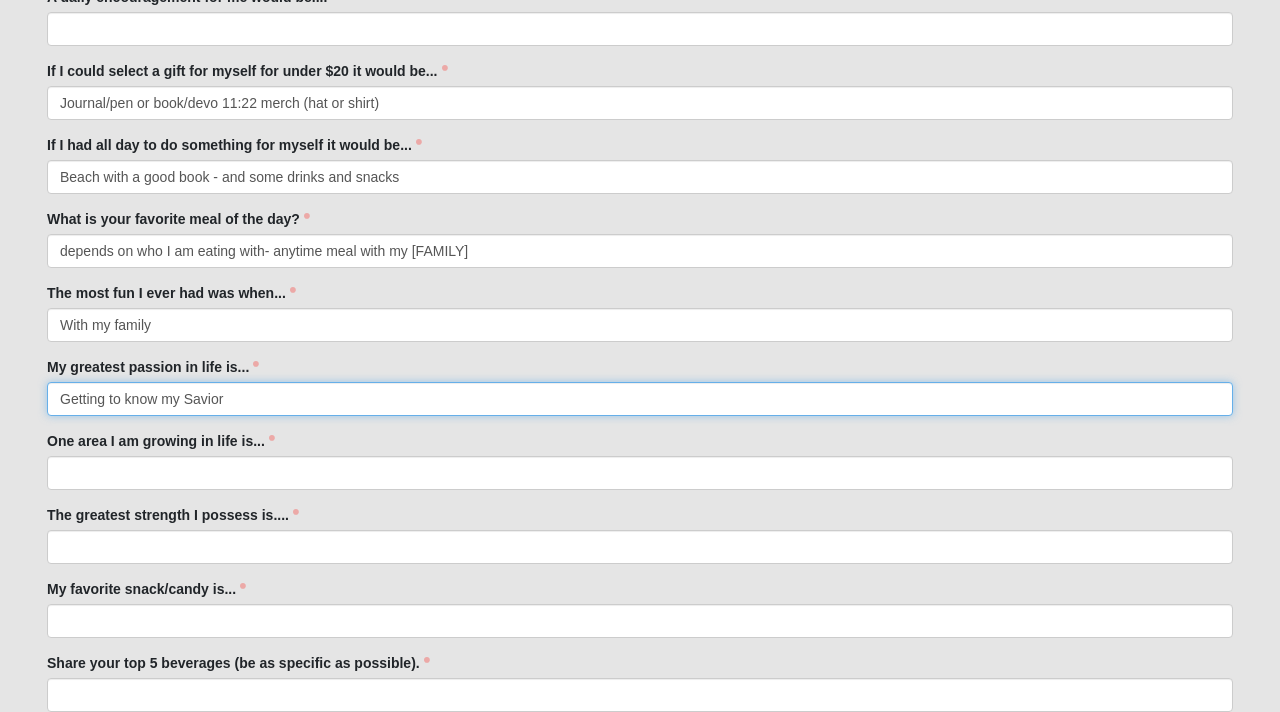 scroll, scrollTop: 885, scrollLeft: 0, axis: vertical 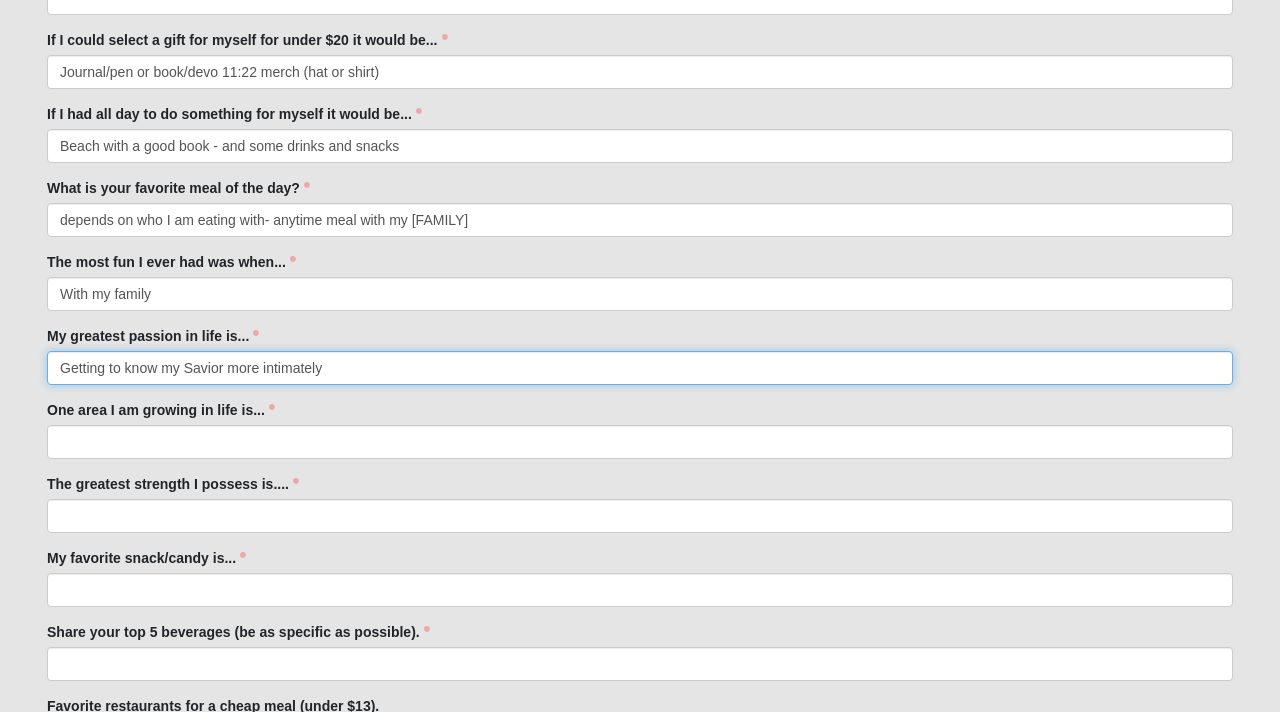 type on "Getting to know my Savior more intimately" 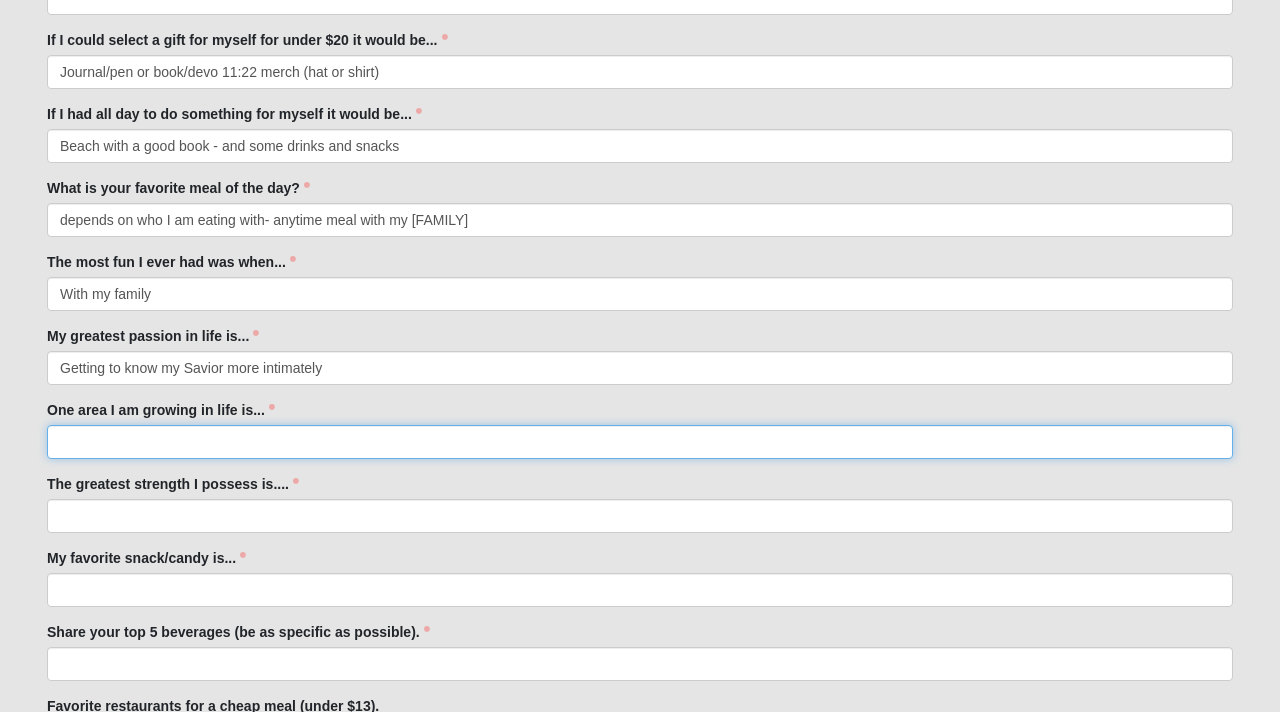 click on "One area I am growing in life is..." at bounding box center (640, 442) 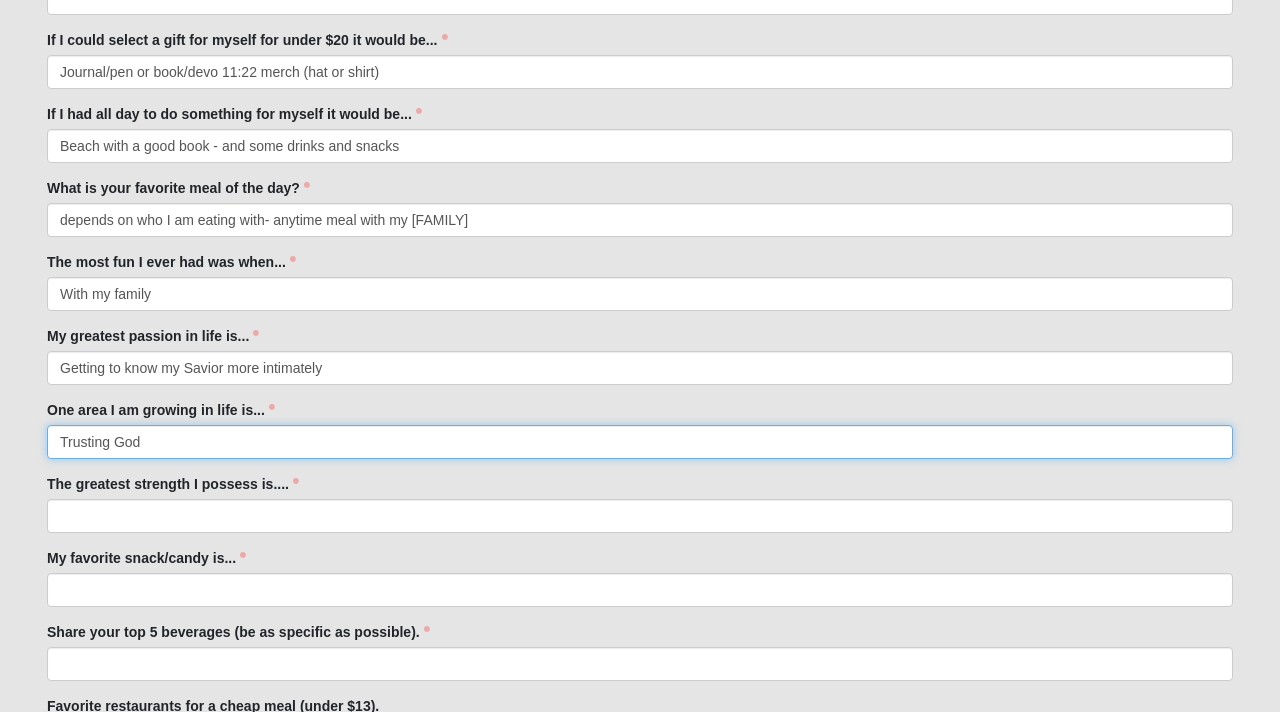 type on "Trusting God" 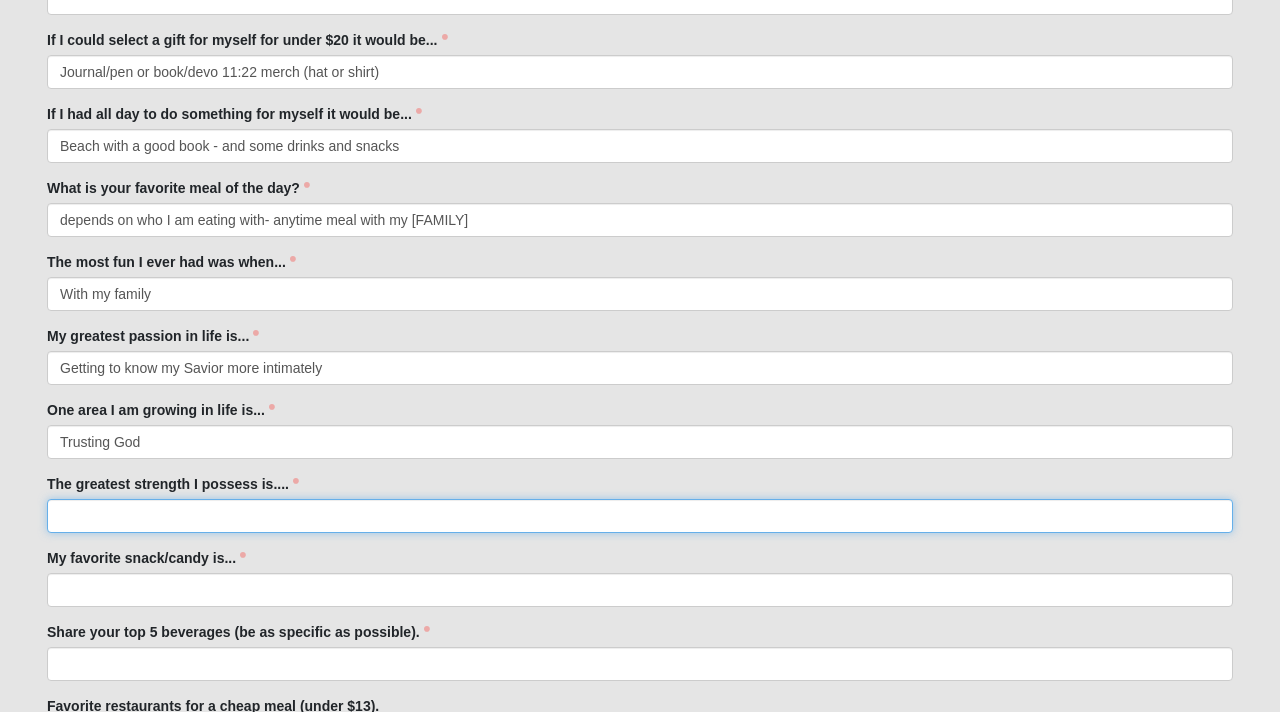 click on "The greatest strength I possess is...." at bounding box center (640, 516) 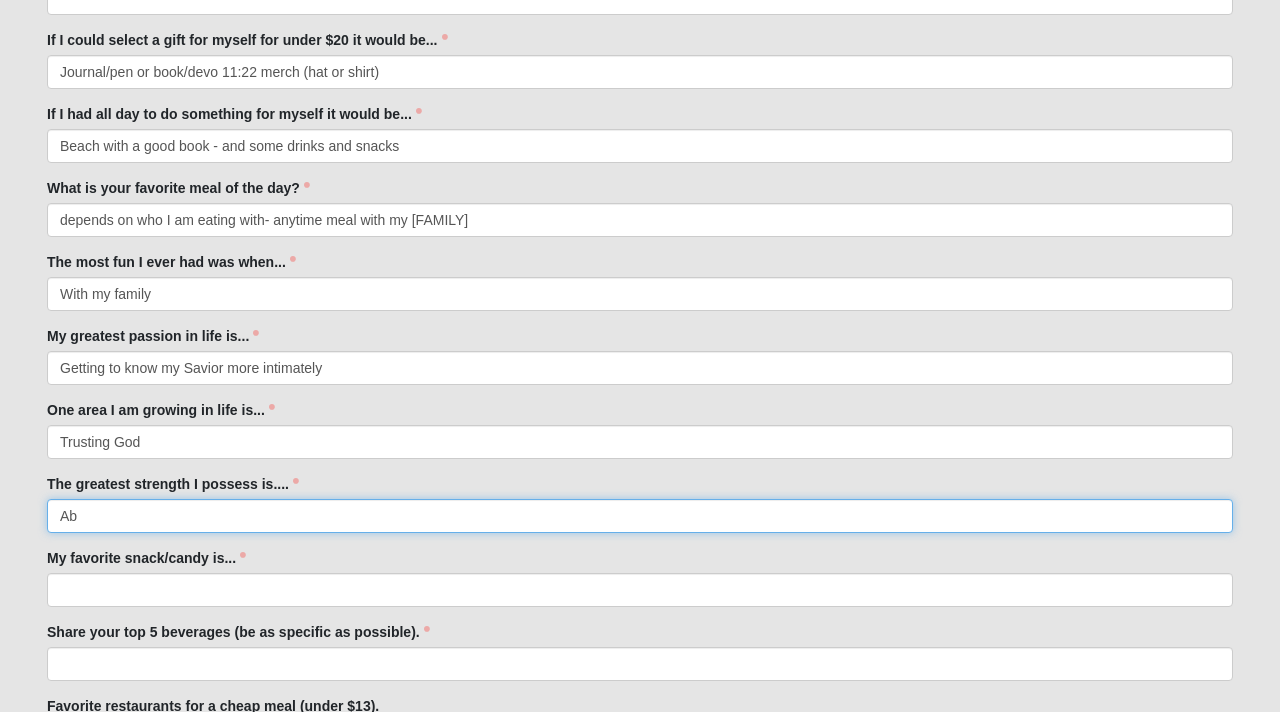 type on "A" 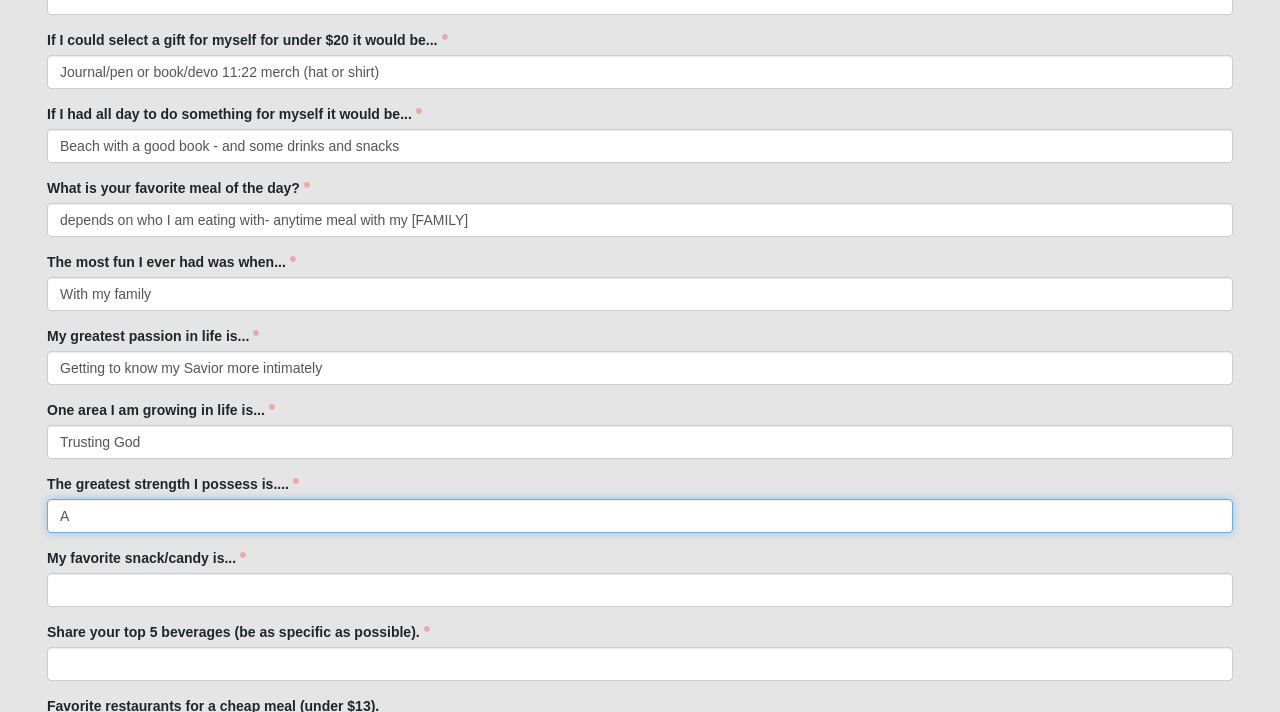type 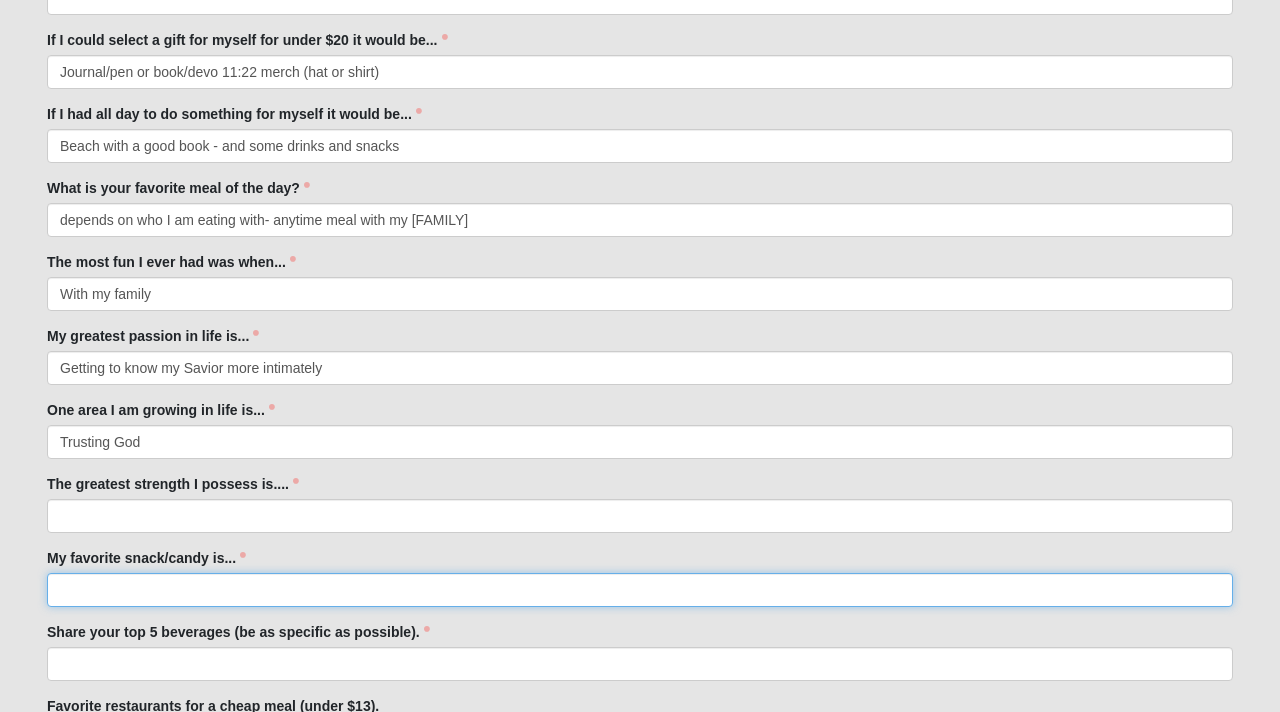 click on "My favorite snack/candy is..." at bounding box center [640, 590] 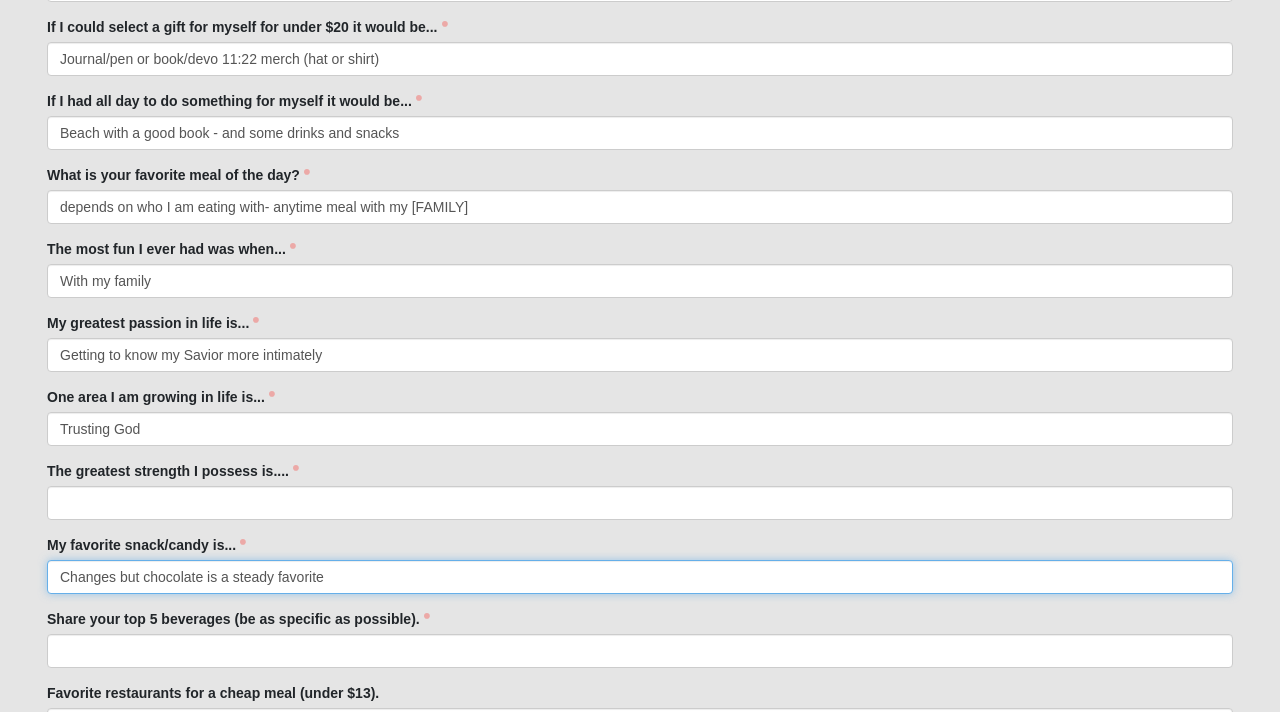 scroll, scrollTop: 925, scrollLeft: 0, axis: vertical 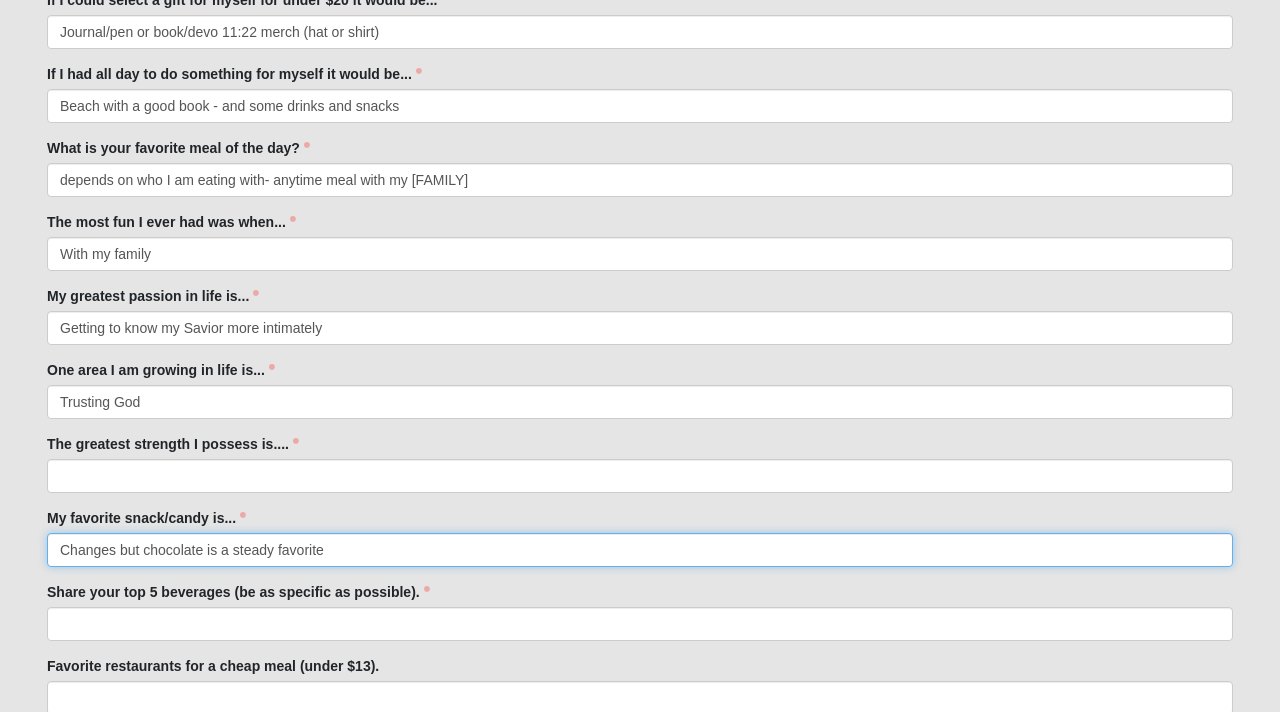 type on "Changes but chocolate is a steady favorite" 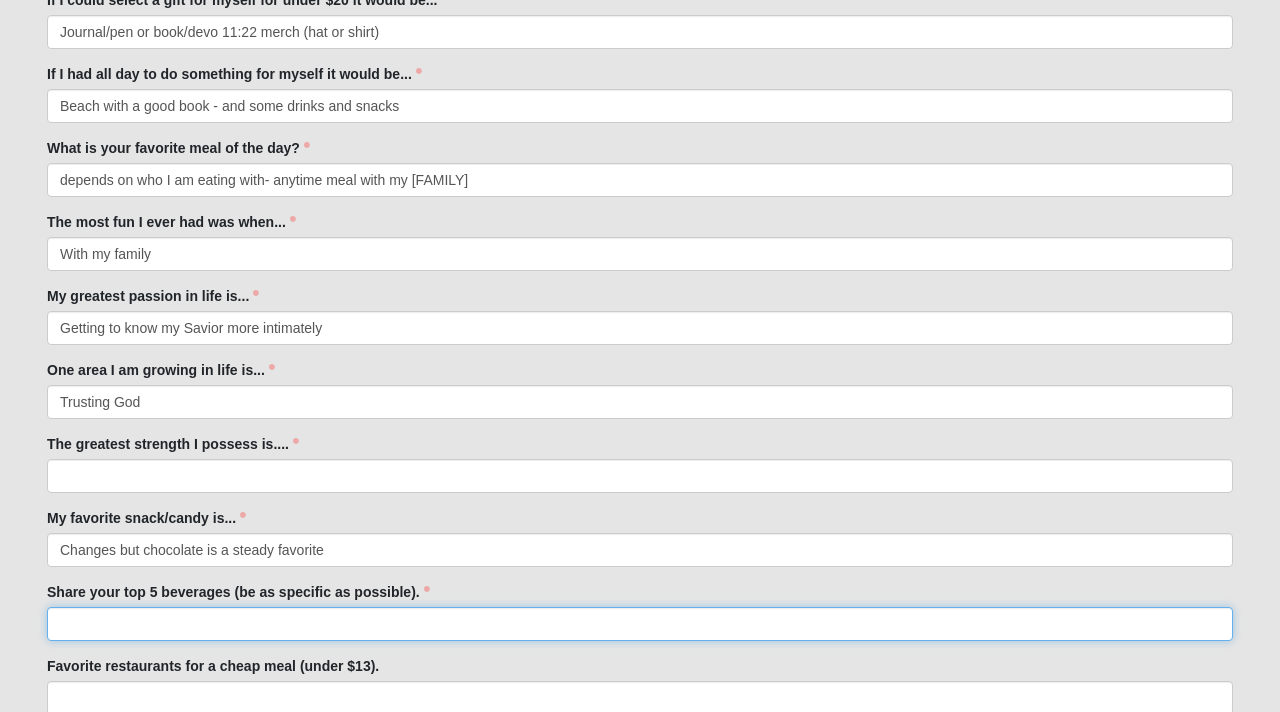 click on "Share your top 5 beverages (be as specific as possible)." at bounding box center [640, 624] 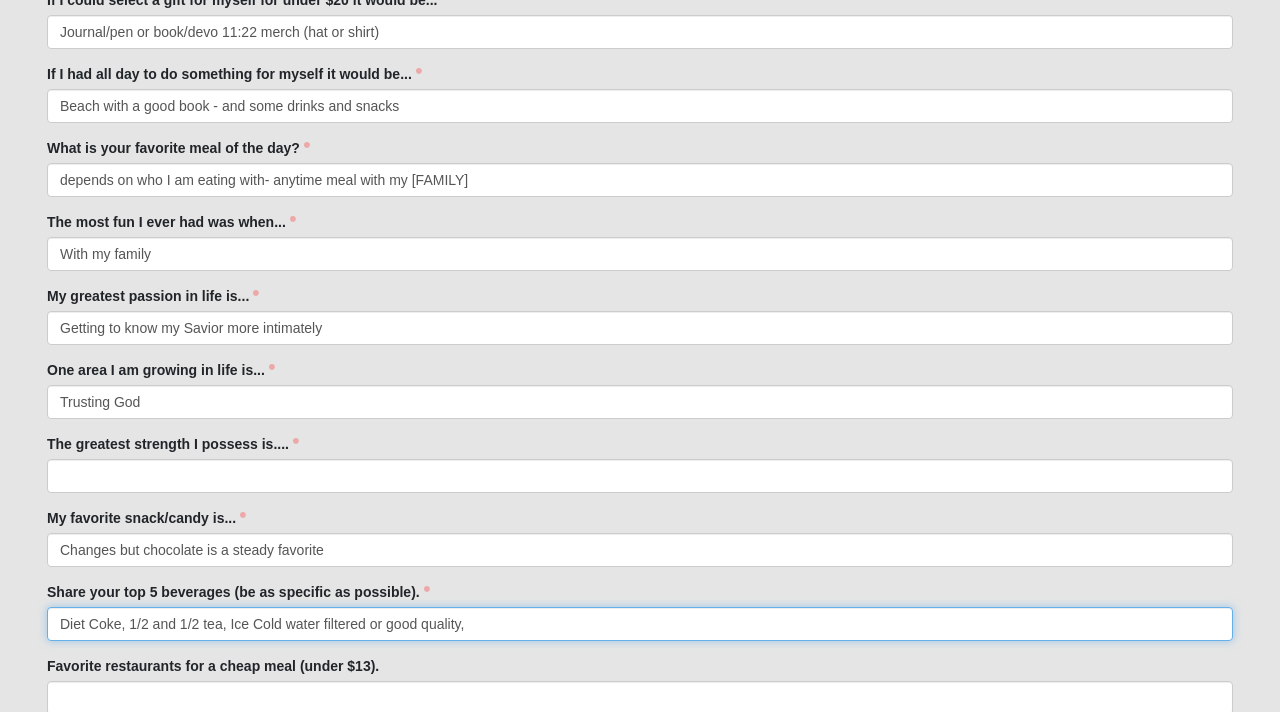 click on "Diet Coke, 1/2 and 1/2 tea, Ice Cold water filtered or good quality," at bounding box center (640, 624) 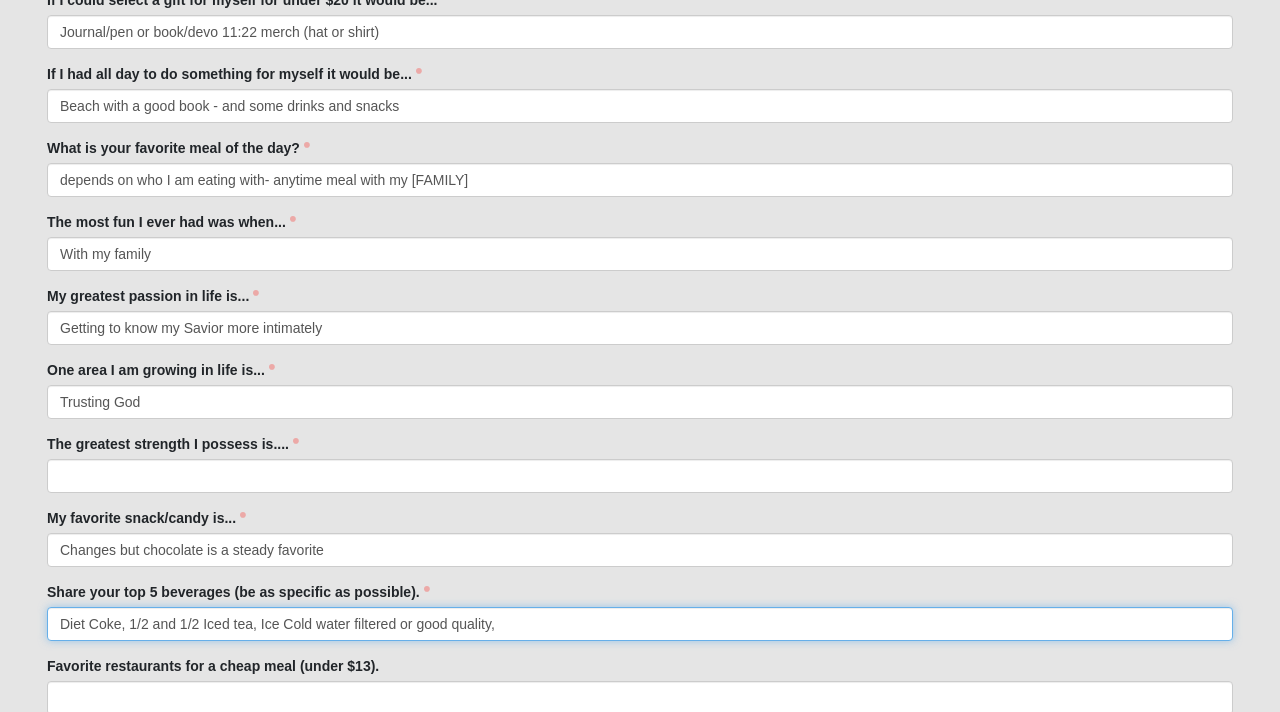 click on "Diet Coke, 1/2 and 1/2 Iced tea, Ice Cold water filtered or good quality," at bounding box center (640, 624) 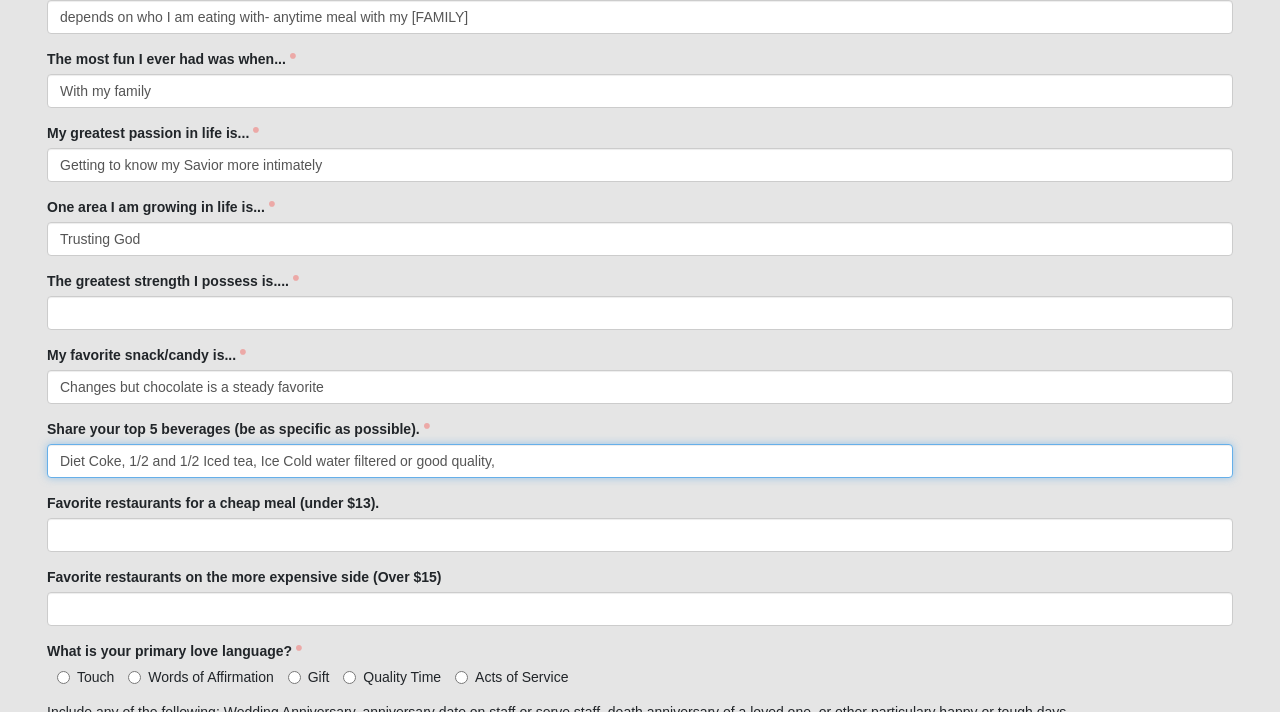 scroll, scrollTop: 1106, scrollLeft: 0, axis: vertical 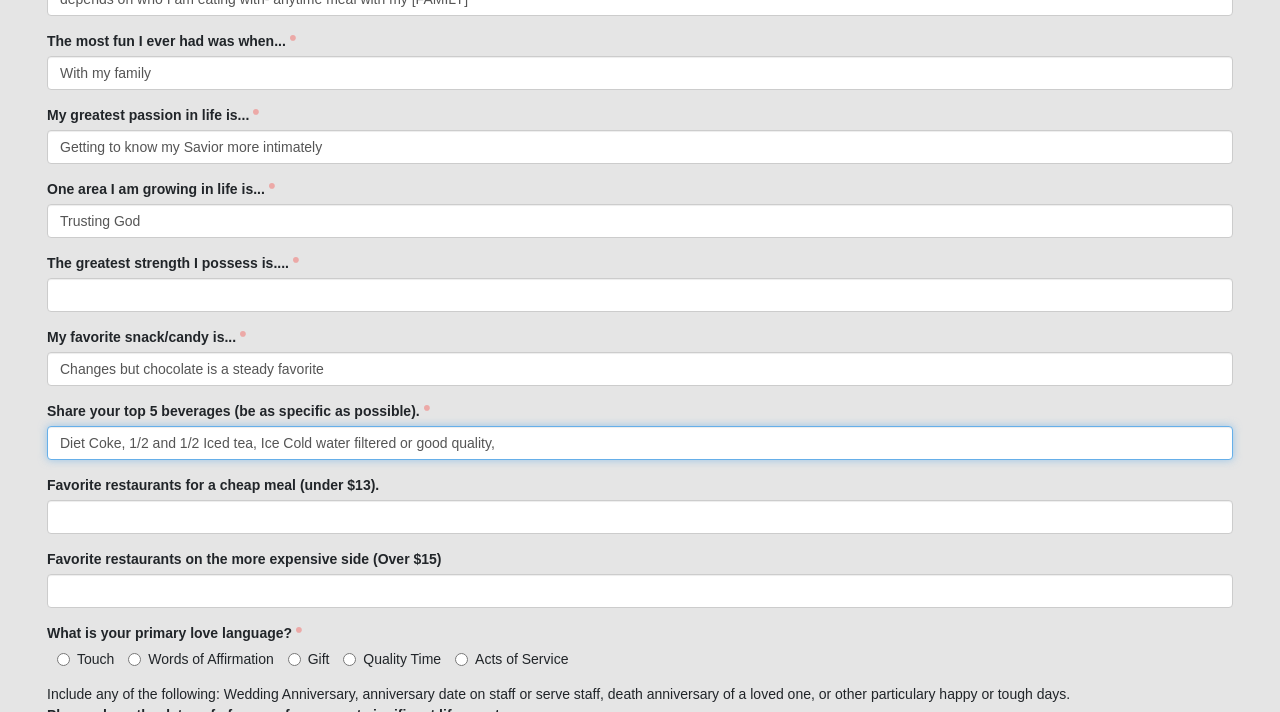 type on "Diet Coke, 1/2 and 1/2 Iced tea, Ice Cold water filtered or good quality," 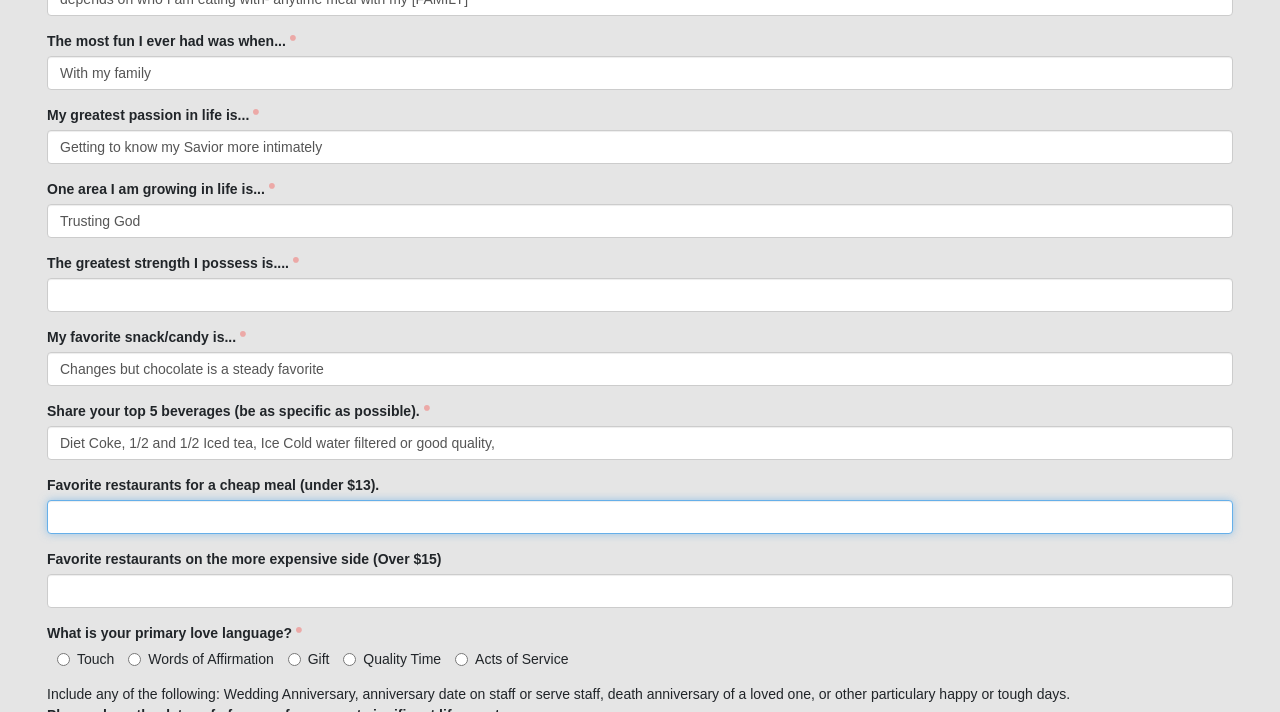 click on "Favorite restaurants for a cheap meal (under $13)." at bounding box center (640, 517) 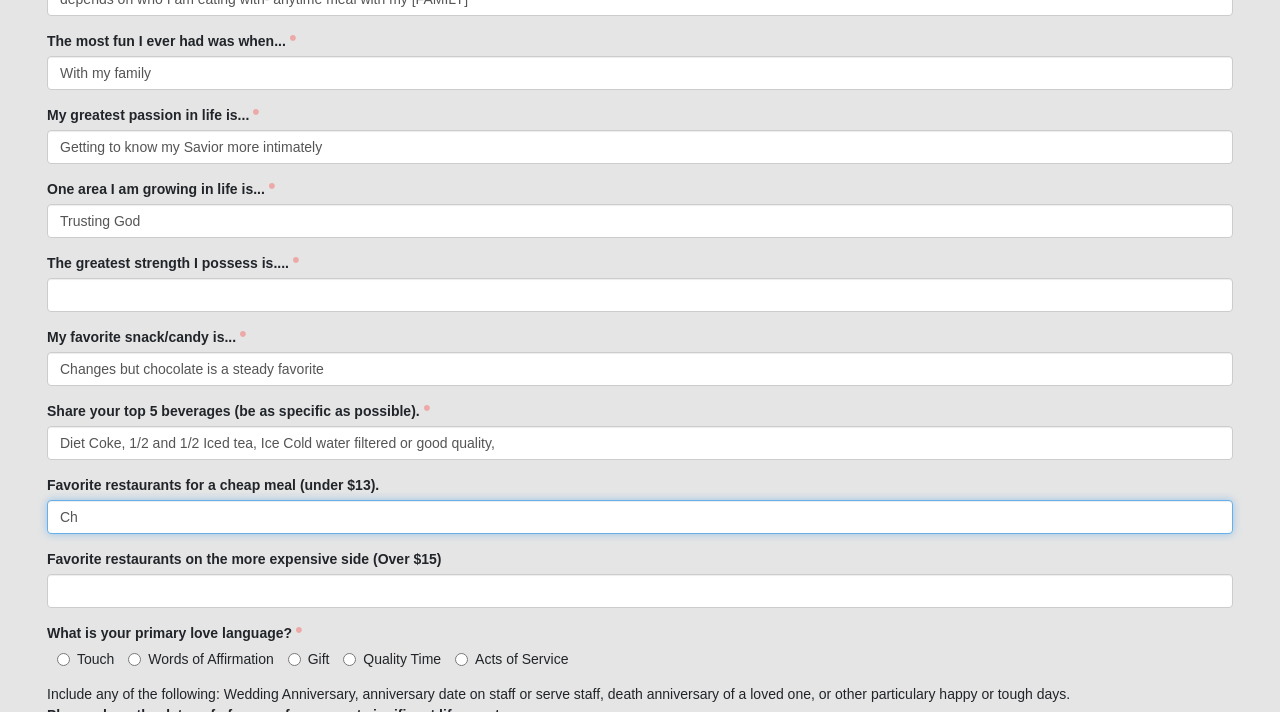 type on "C" 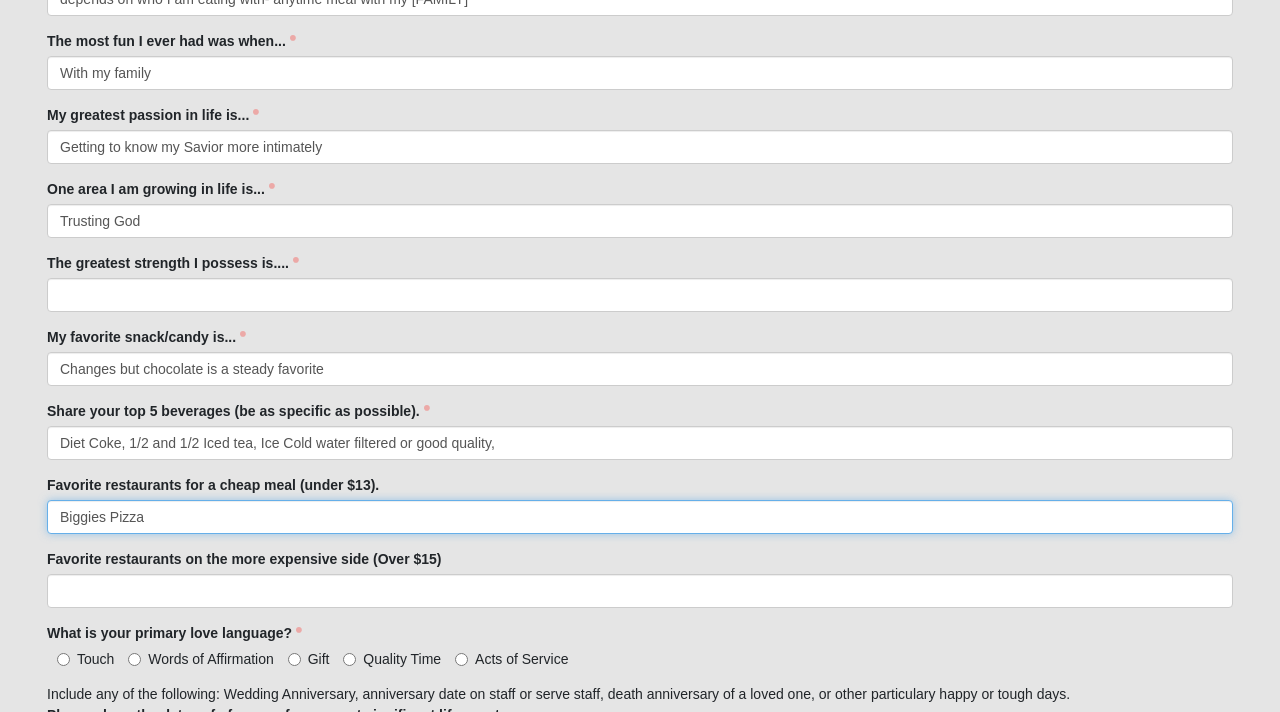 type on "Biggies Pizza" 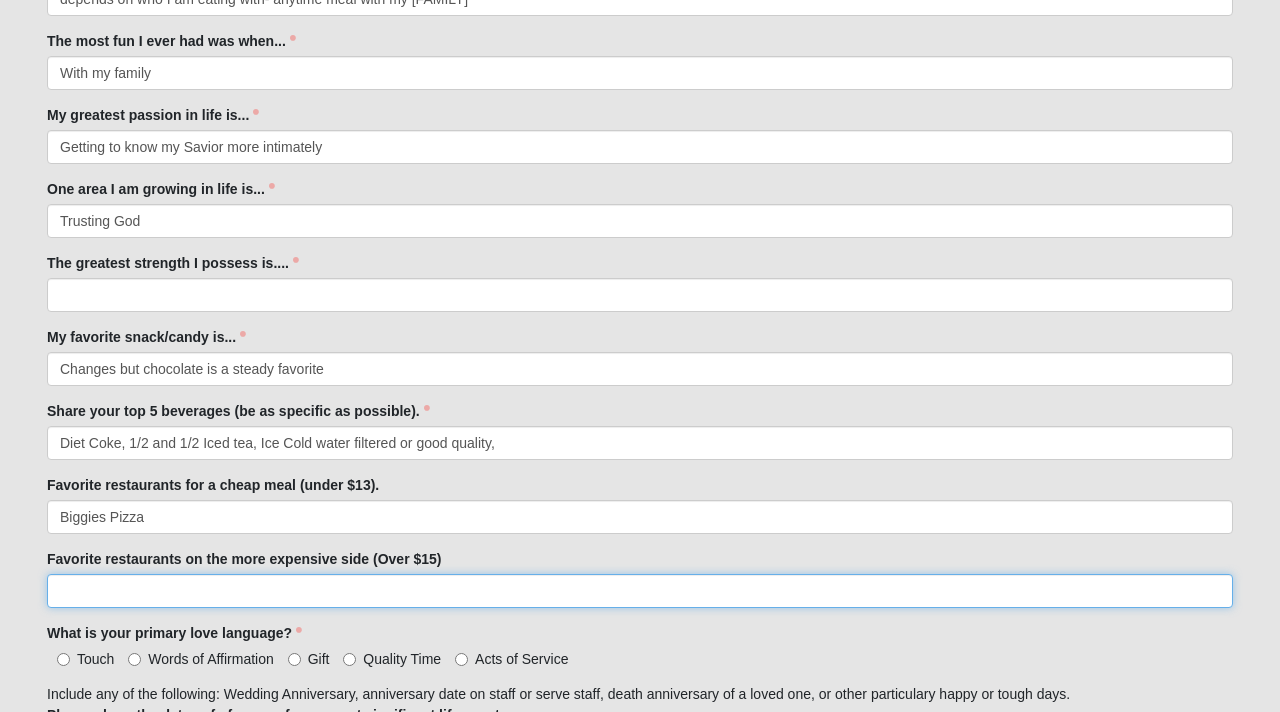 click on "Favorite restaurants on the more expensive side (Over $15)" at bounding box center (640, 591) 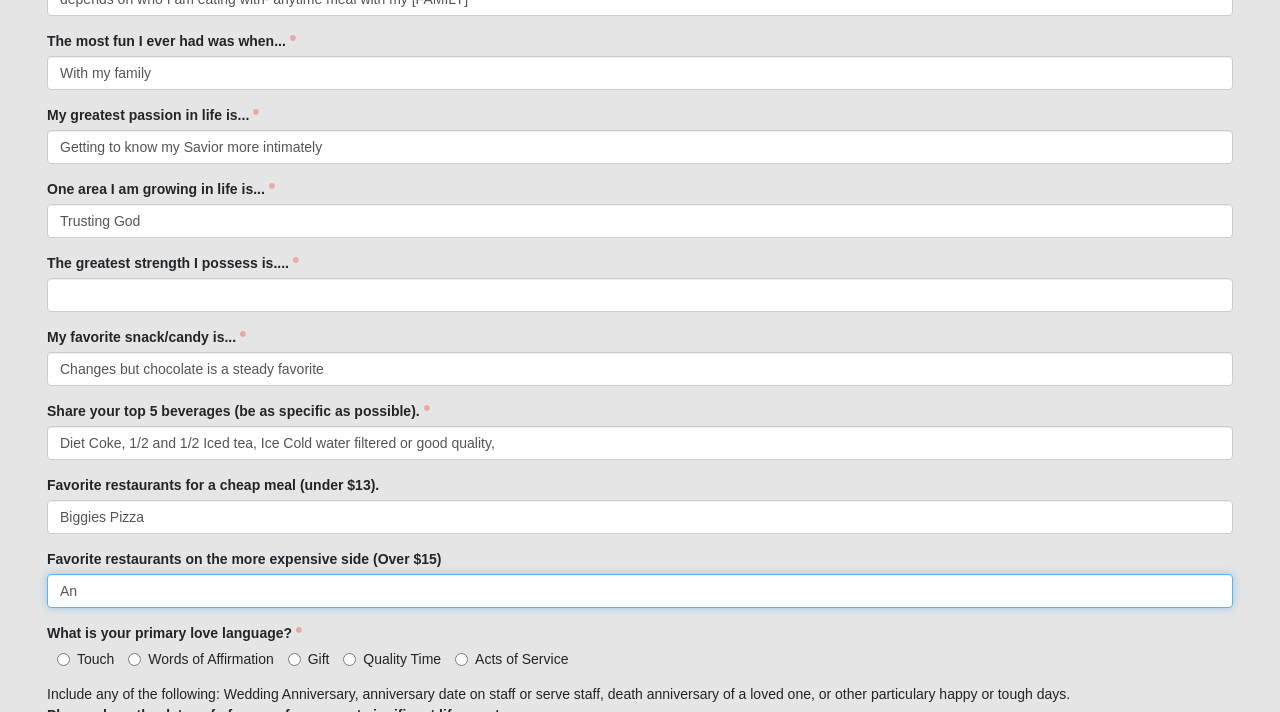 type on "A" 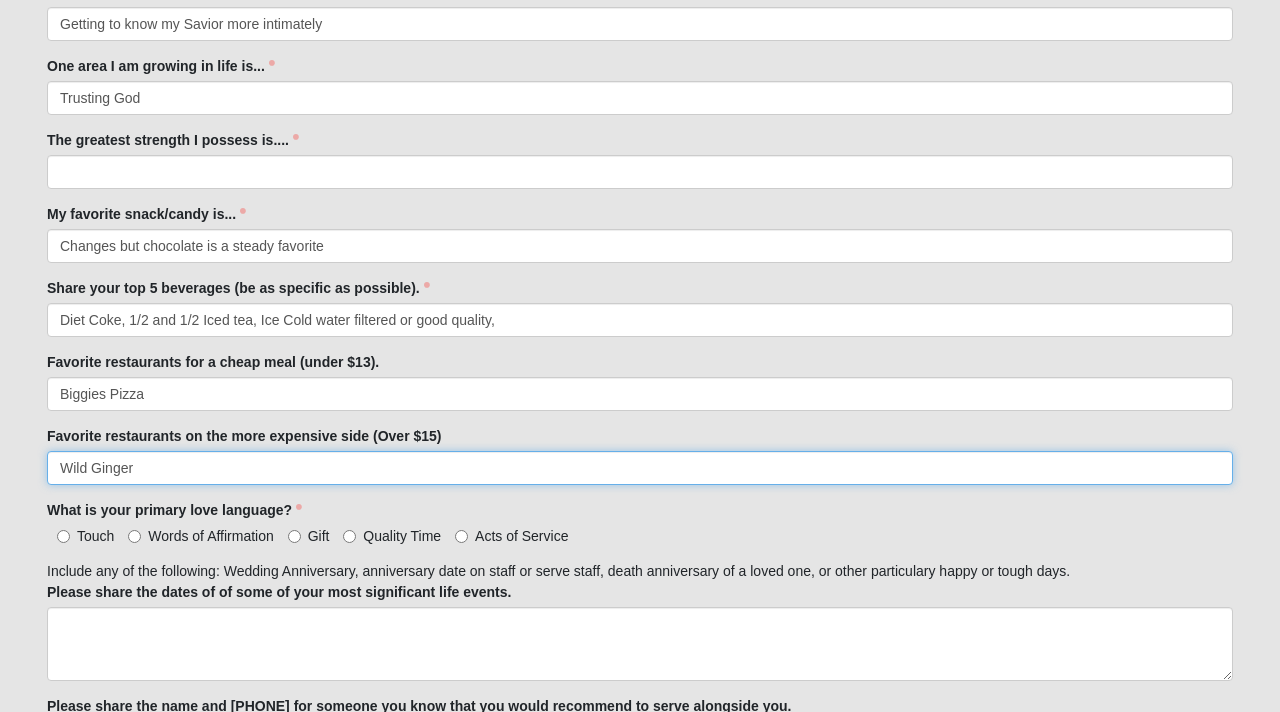 scroll, scrollTop: 1235, scrollLeft: 0, axis: vertical 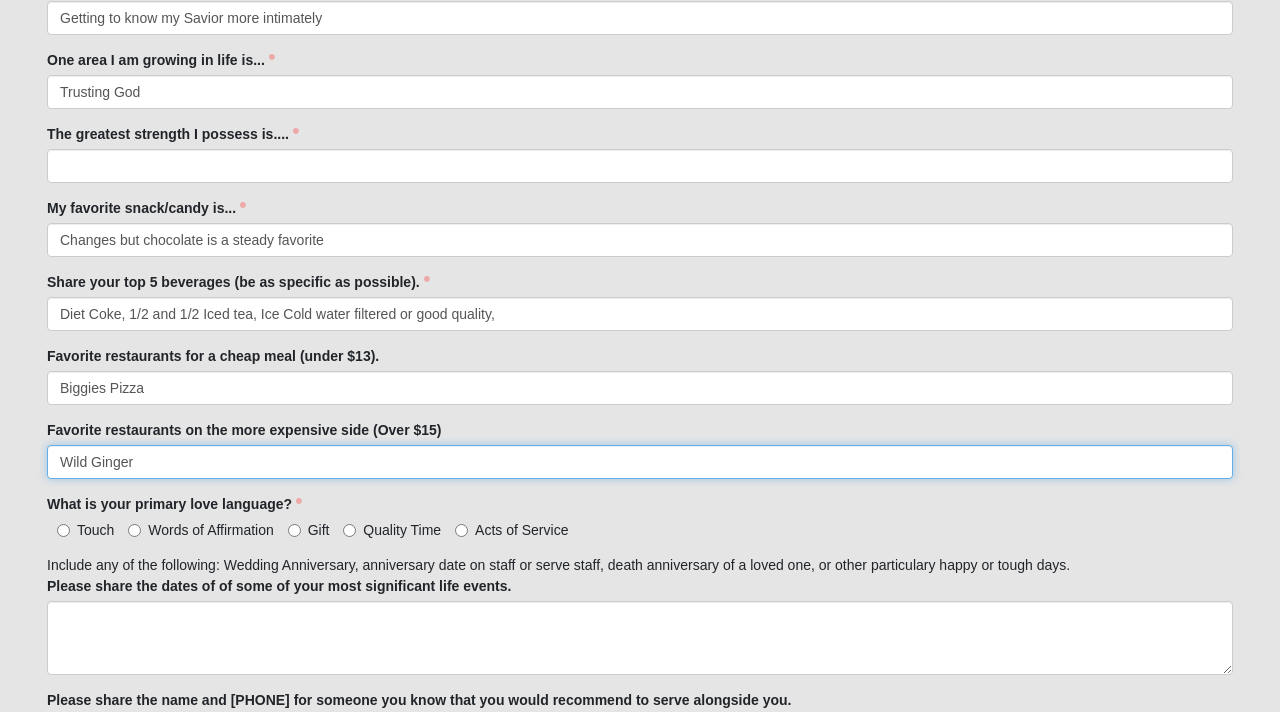 type on "Wild Ginger" 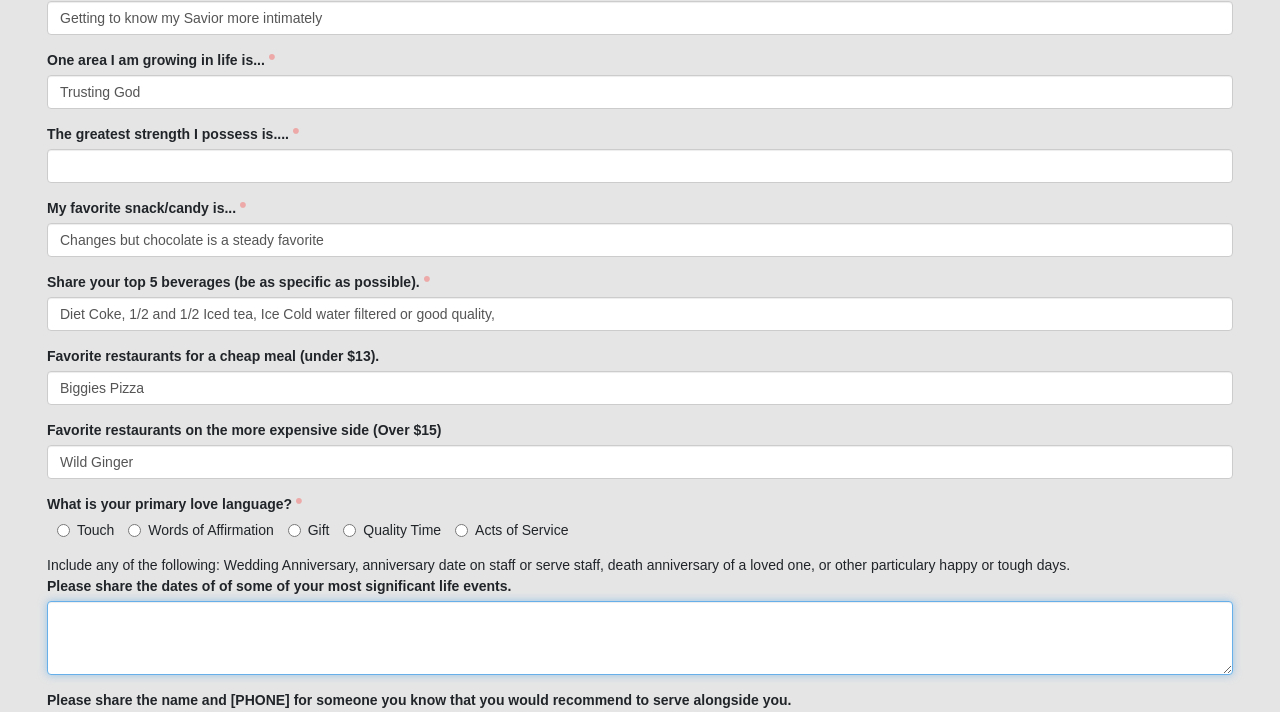 click on "Please share the dates of of some of your most significant life events." at bounding box center [640, 638] 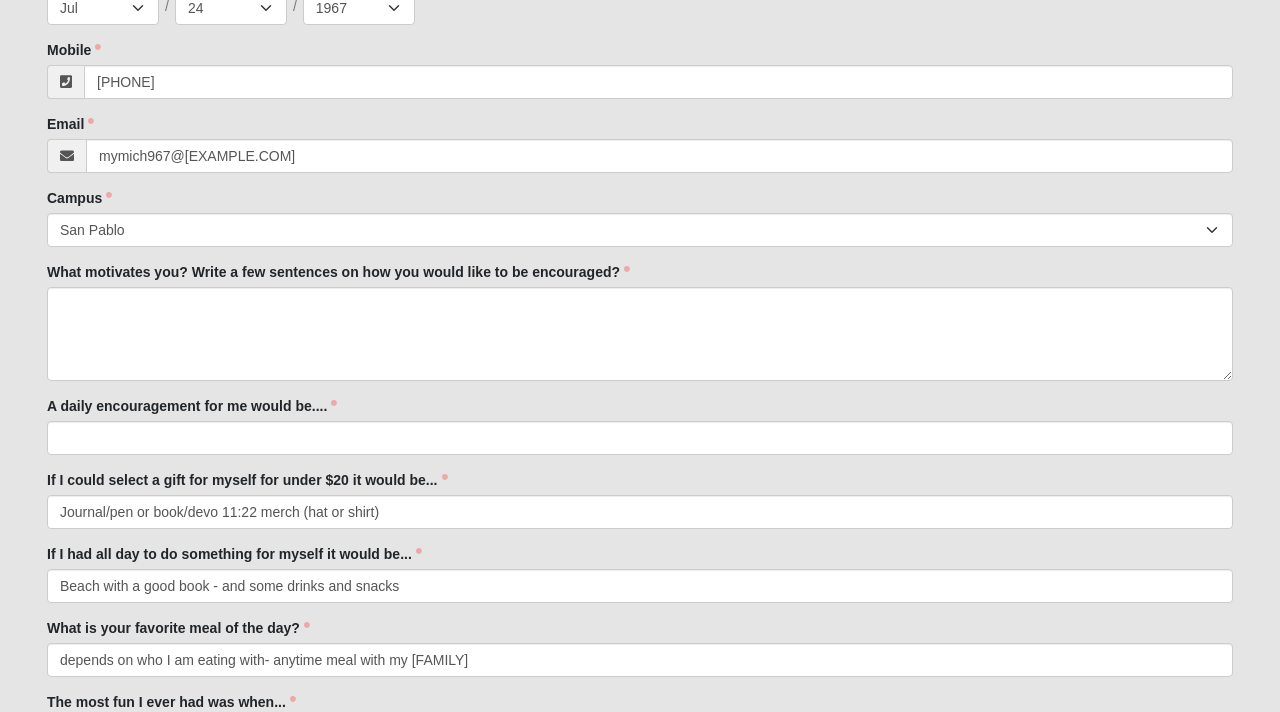 scroll, scrollTop: 437, scrollLeft: 0, axis: vertical 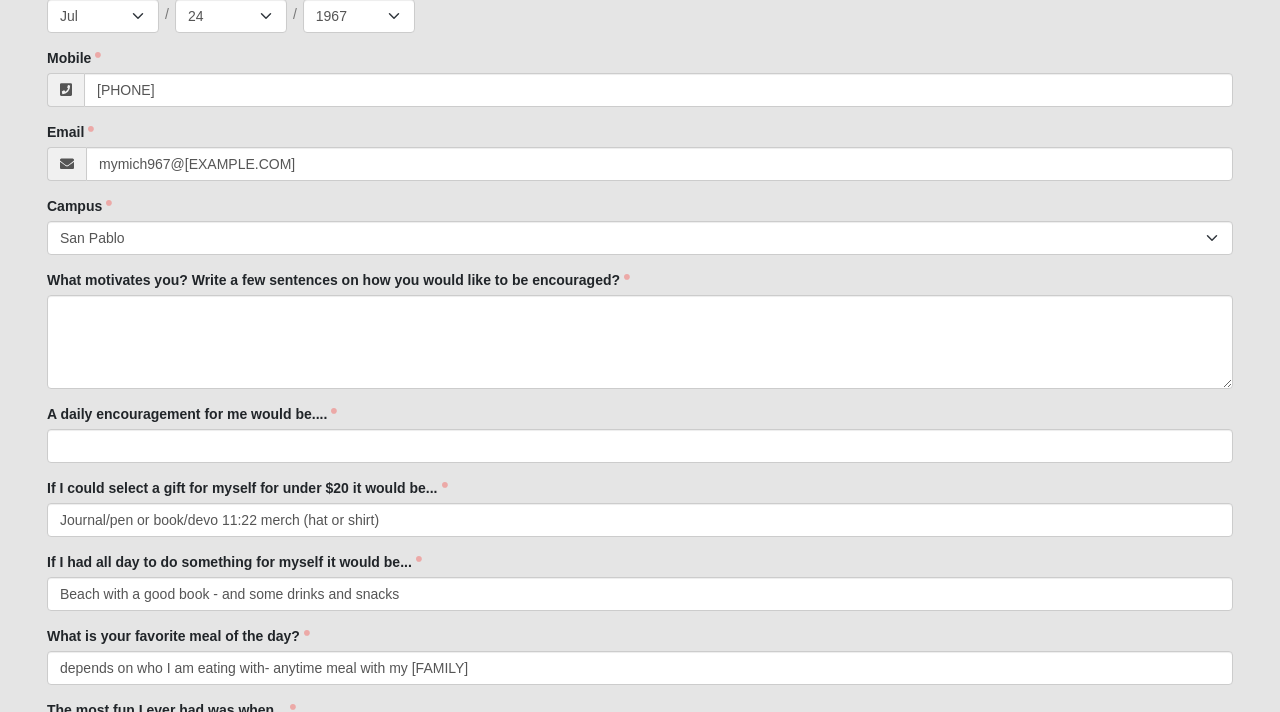 type on "Wedding Anniversary [DATE]" 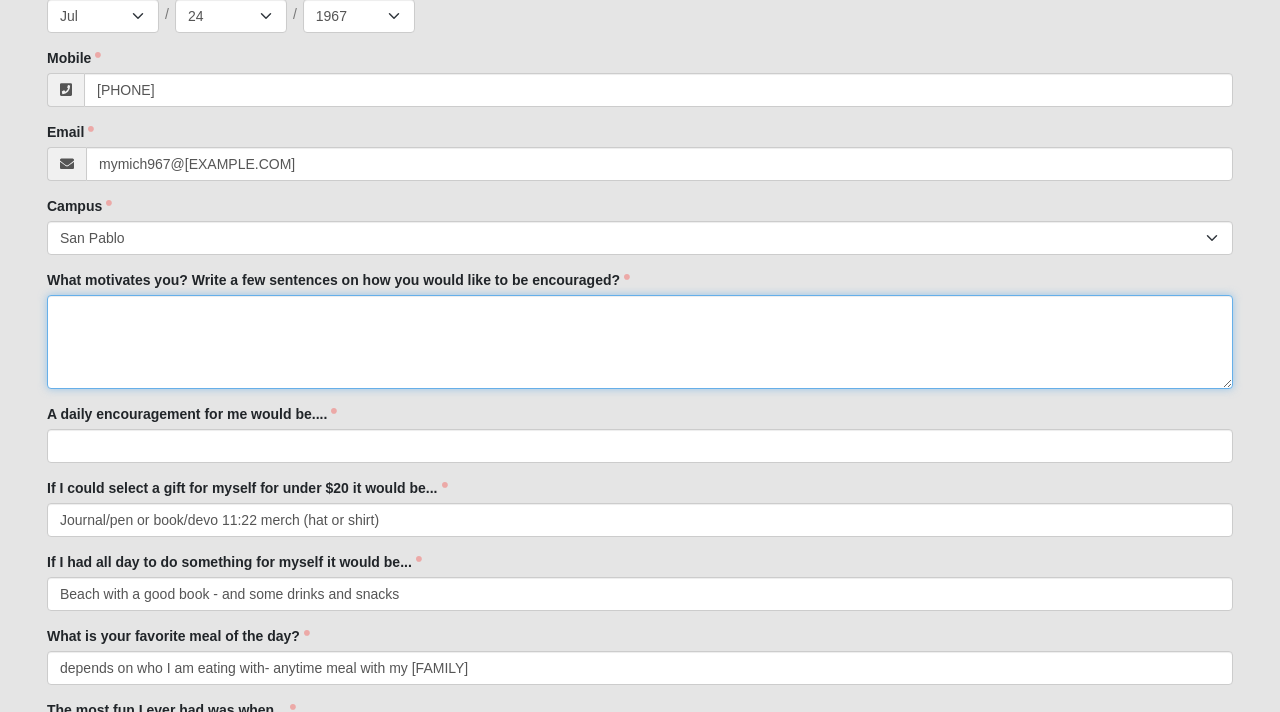 click on "What motivates you? Write a few sentences on how you would like to be encouraged?" at bounding box center [640, 342] 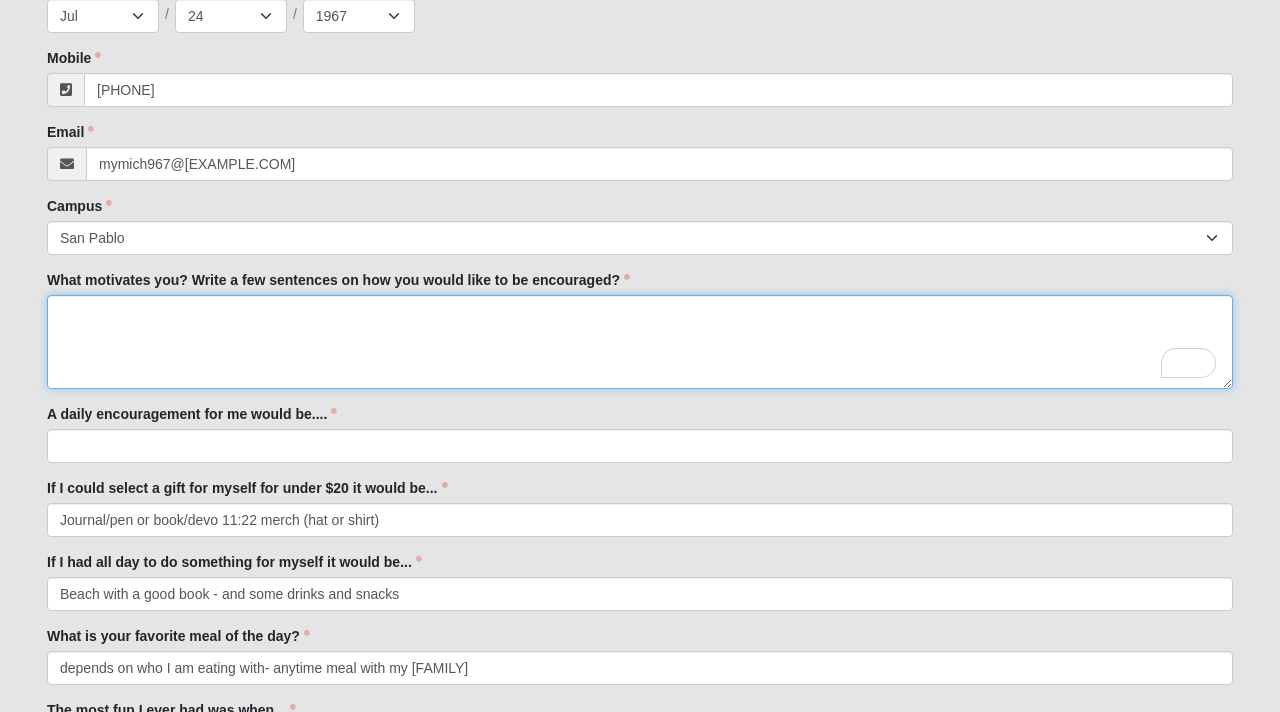 paste on "I’m encouraged most when I know that what I’m doing is making a difference, even in small ways. Being seen and appreciated—not just for the outcome, but for the heart I bring into serving—really motivates me. I feel uplifted when there’s a sense of unity, clear communication, and when I’m trusted to contribute in meaningful ways. Honest feedback, a little encouragement, and knowing I’m part of something bigger than myself really fuel me spiritually and personally." 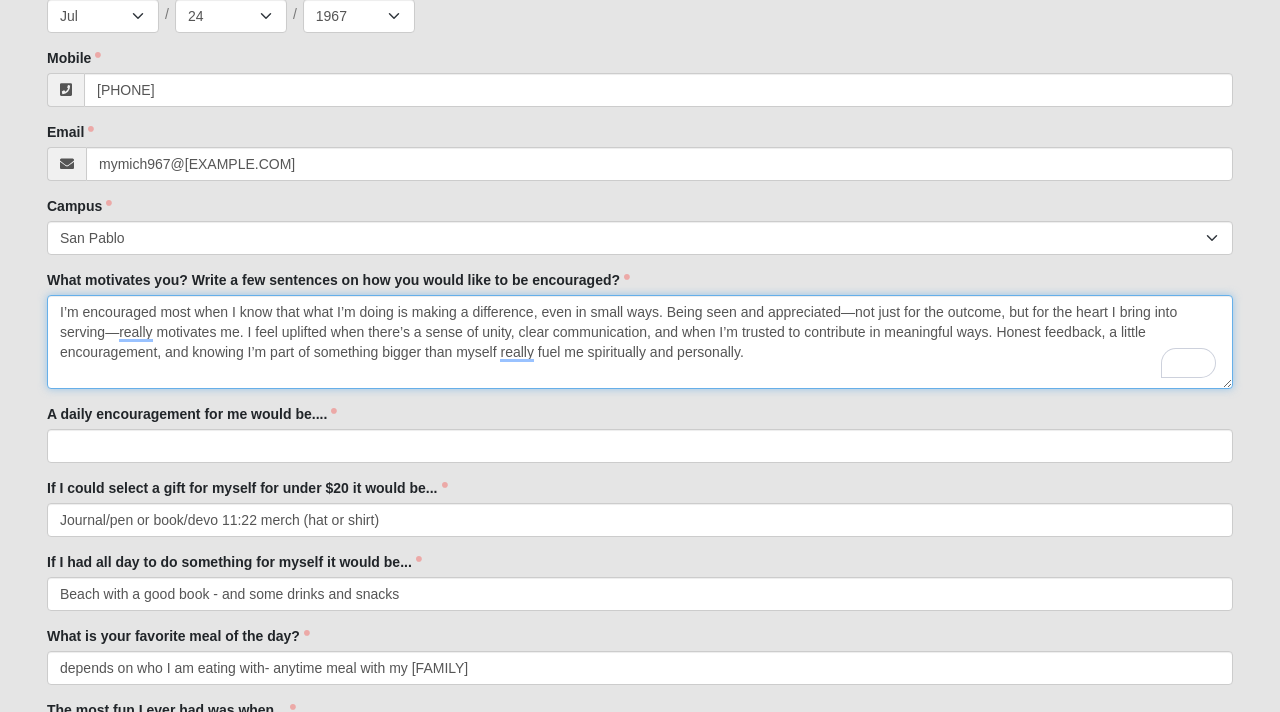 click on "I’m encouraged most when I know that what I’m doing is making a difference, even in small ways. Being seen and appreciated—not just for the outcome, but for the heart I bring into serving—really motivates me. I feel uplifted when there’s a sense of unity, clear communication, and when I’m trusted to contribute in meaningful ways. Honest feedback, a little encouragement, and knowing I’m part of something bigger than myself really fuel me spiritually and personally." at bounding box center (640, 342) 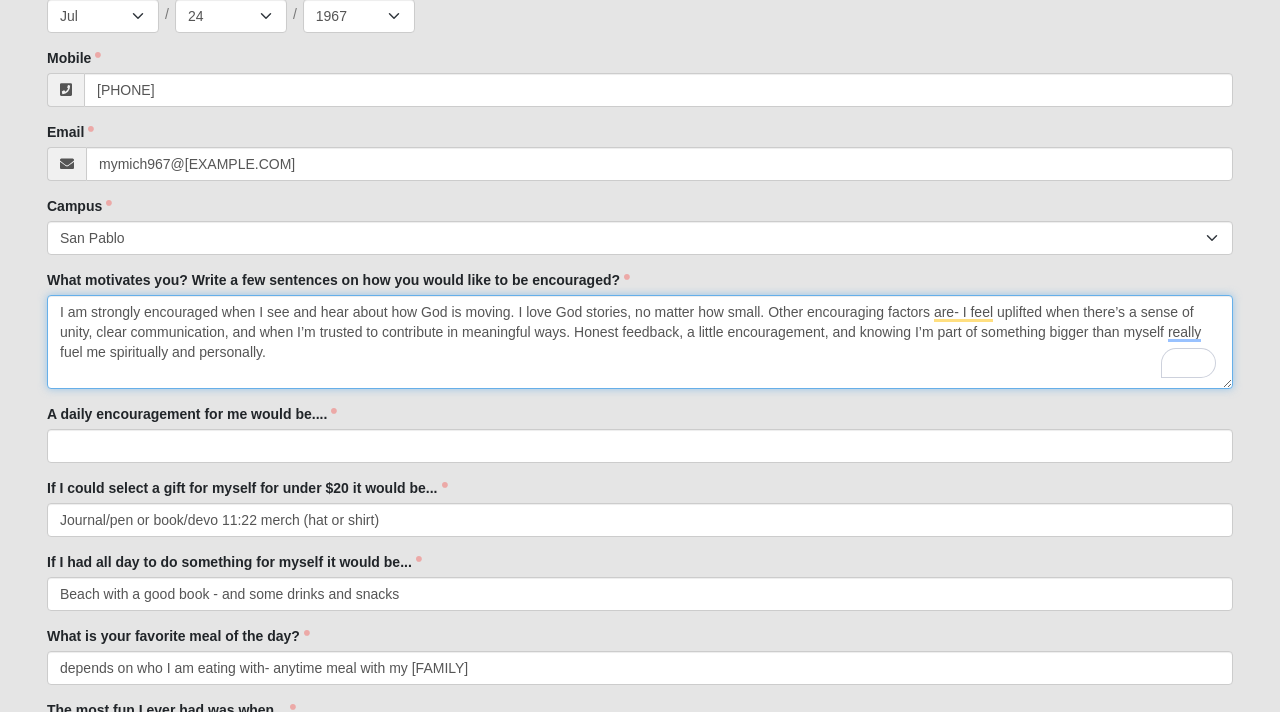click on "I am strongly encouraged when I see and hear about how God is moving. I love God stories, no matter how small. Other encouraging factors are- I feel uplifted when there’s a sense of unity, clear communication, and when I’m trusted to contribute in meaningful ways. Honest feedback, a little encouragement, and knowing I’m part of something bigger than myself really fuel me spiritually and personally." at bounding box center [640, 342] 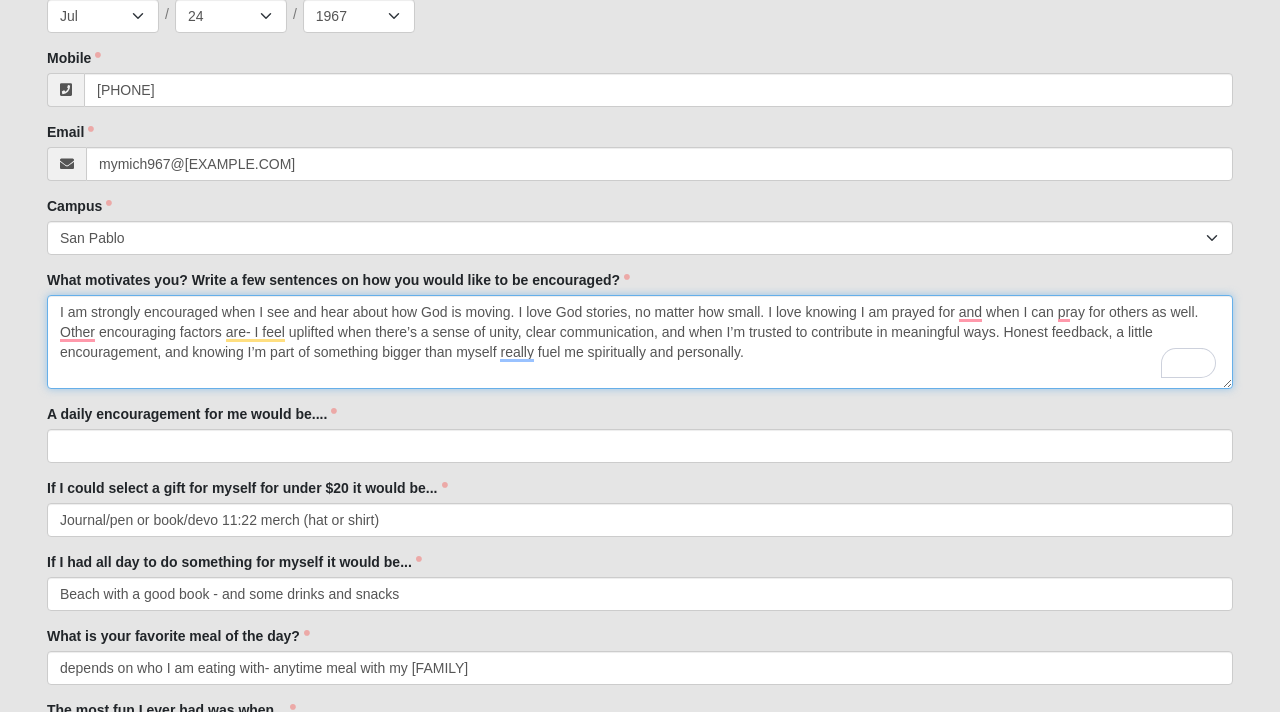 click on "I am strongly encouraged when I see and hear about how God is moving. I love God stories, no matter how small. I love knowing I am prayed for and when I can pray for others as well. Other encouraging factors are- I feel uplifted when there’s a sense of unity, clear communication, and when I’m trusted to contribute in meaningful ways. Honest feedback, a little encouragement, and knowing I’m part of something bigger than myself really fuel me spiritually and personally." at bounding box center (640, 342) 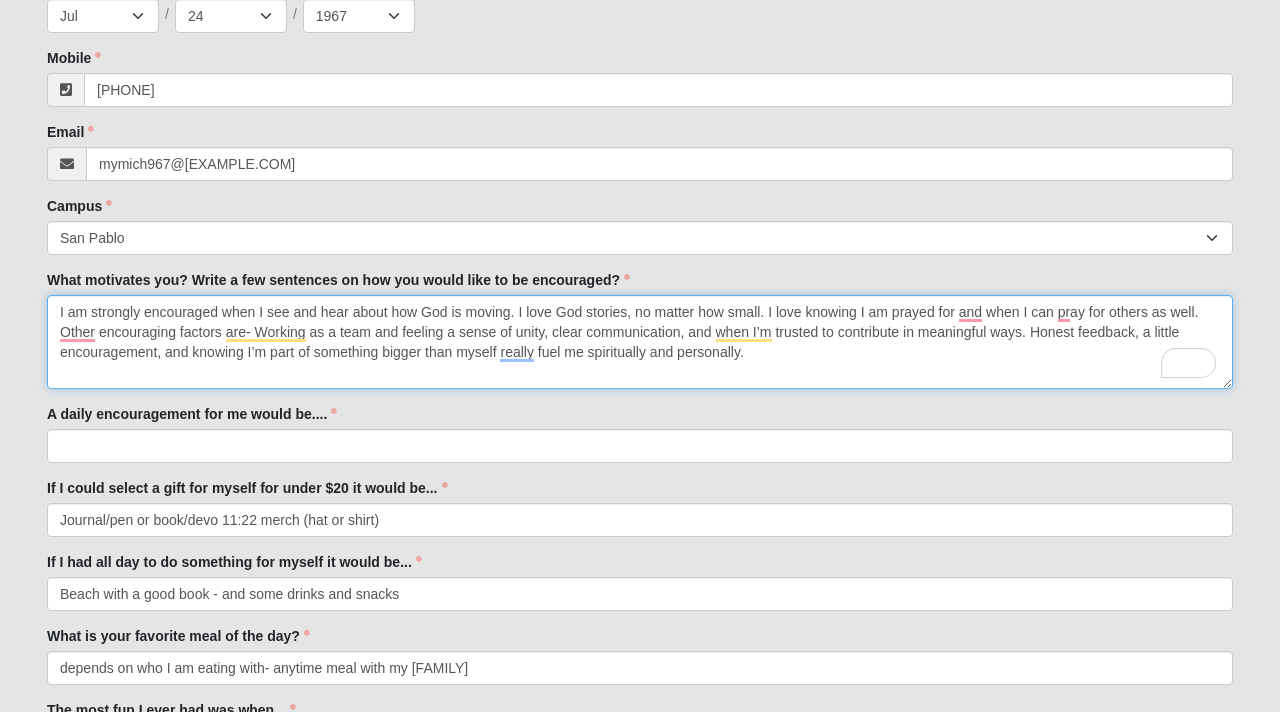 type on "I am strongly encouraged when I see and hear about how God is moving. I love God stories, no matter how small. I love knowing I am prayed for and when I can pray for others as well. Other encouraging factors are- Working as a team and feeling a sense of unity, clear communication, and when I’m trusted to contribute in meaningful ways. Honest feedback, a little encouragement, and knowing I’m part of something bigger than myself really fuel me spiritually and personally." 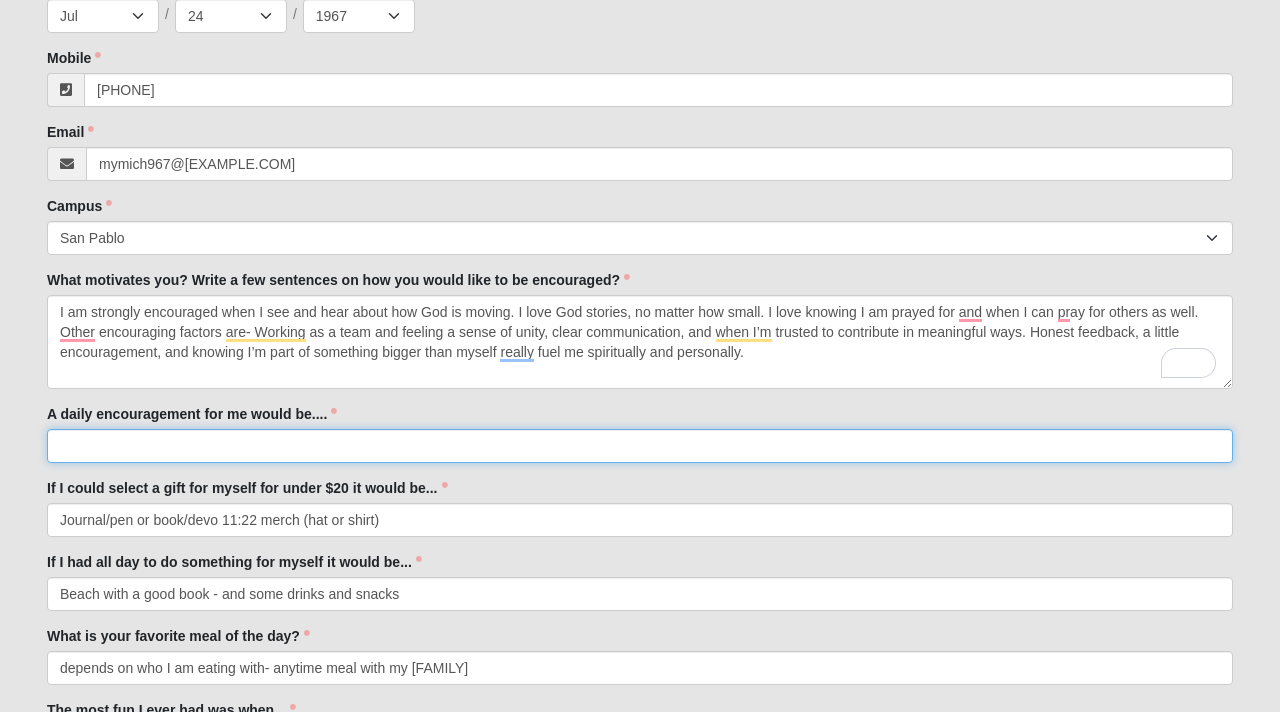 click on "A daily encouragement for me would be...." at bounding box center (640, 446) 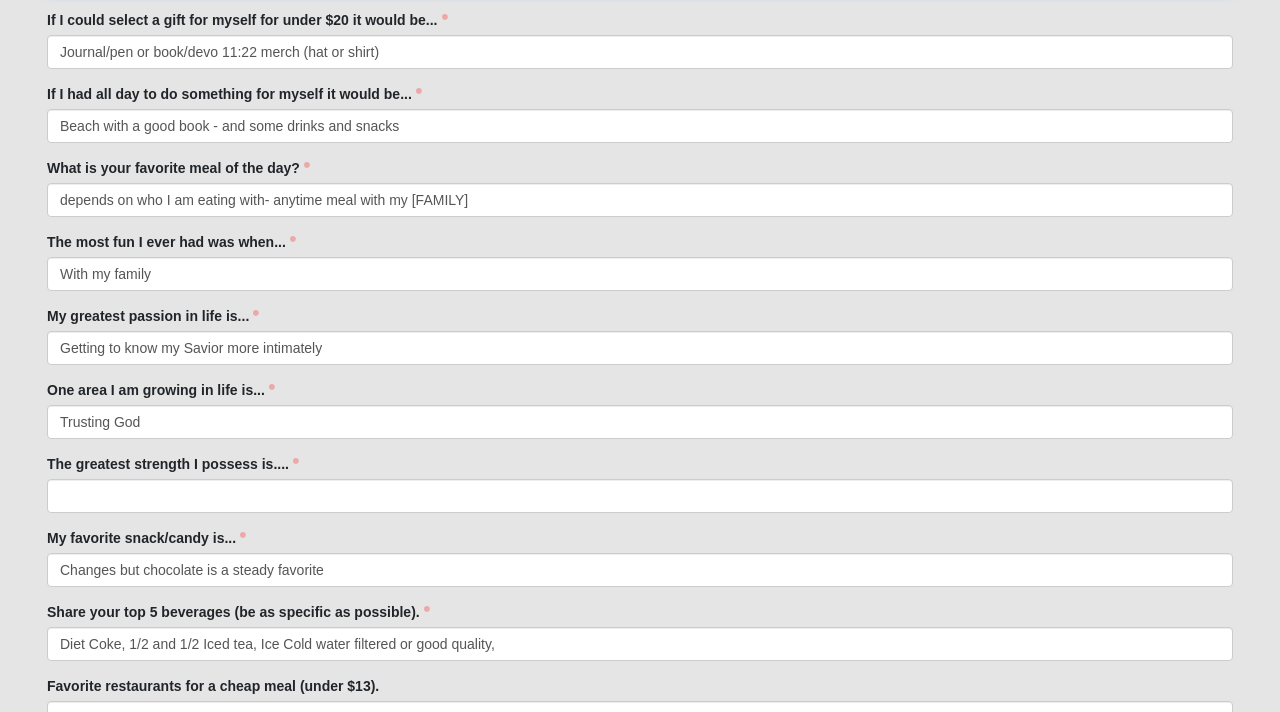 scroll, scrollTop: 907, scrollLeft: 0, axis: vertical 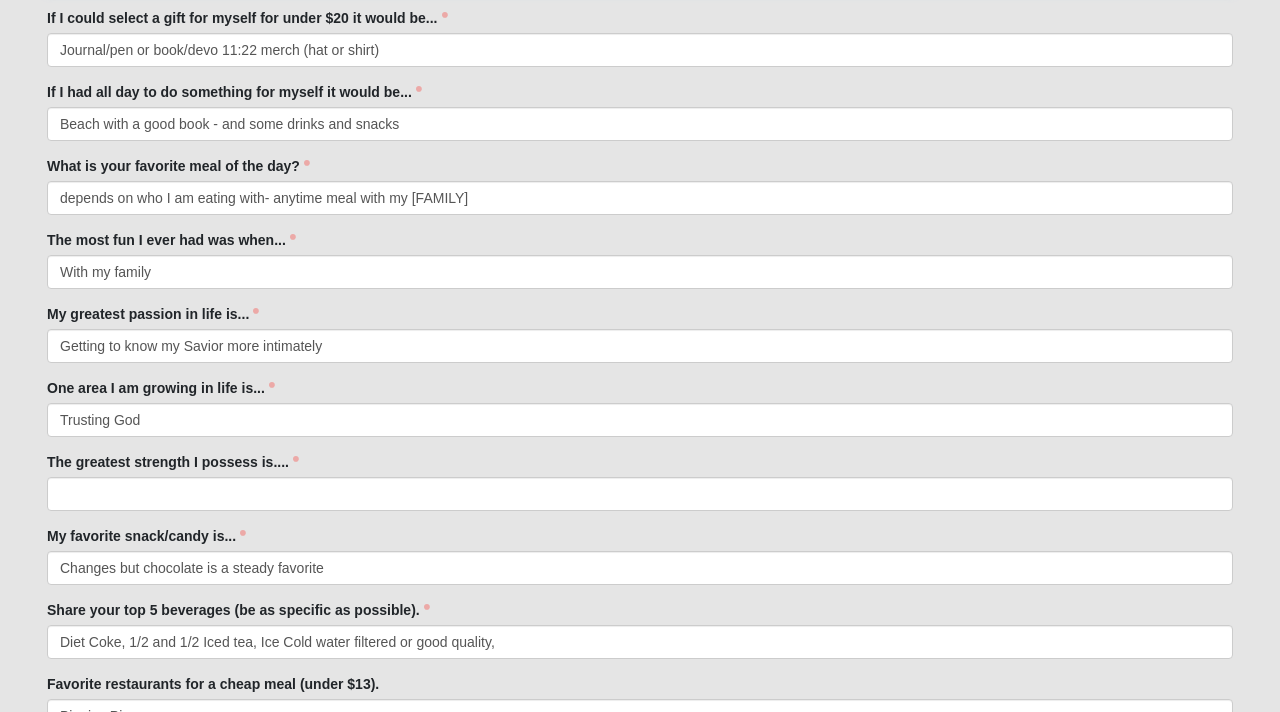 type on "Just an encouraging word" 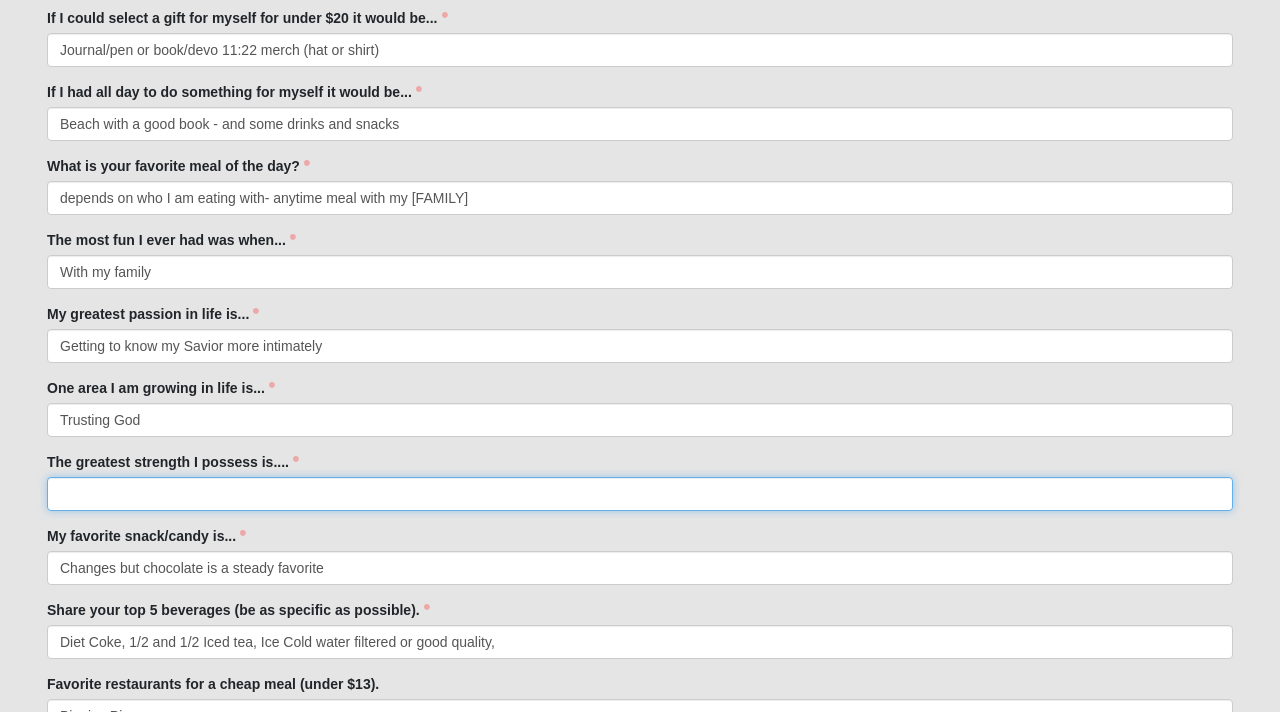 click on "The greatest strength I possess is...." at bounding box center (640, 494) 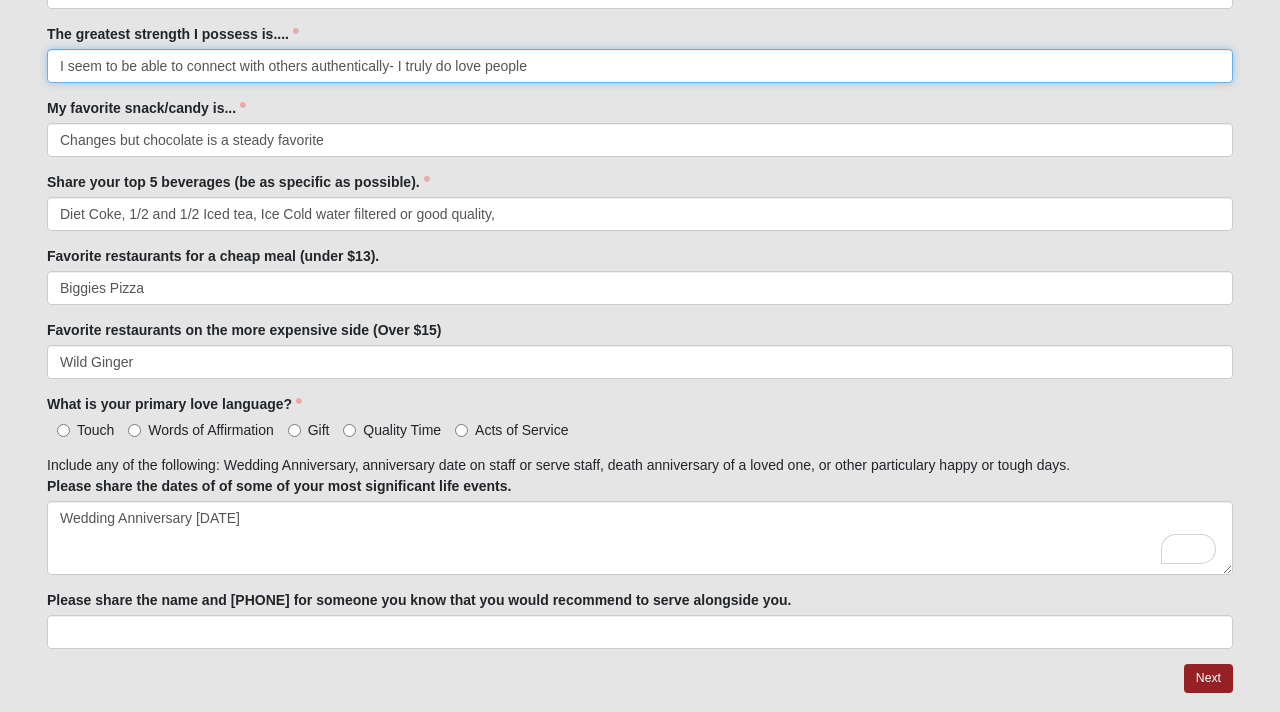 scroll, scrollTop: 1393, scrollLeft: 0, axis: vertical 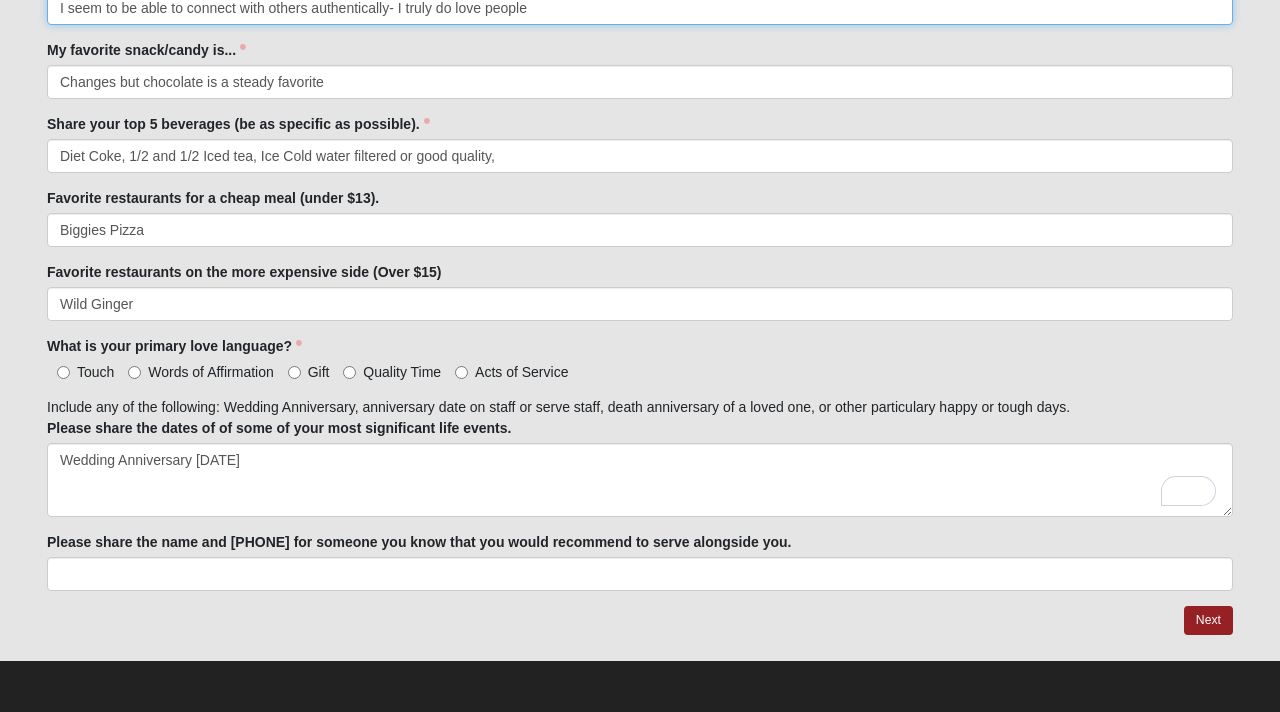type on "I seem to be able to connect with others authentically- I truly do love people" 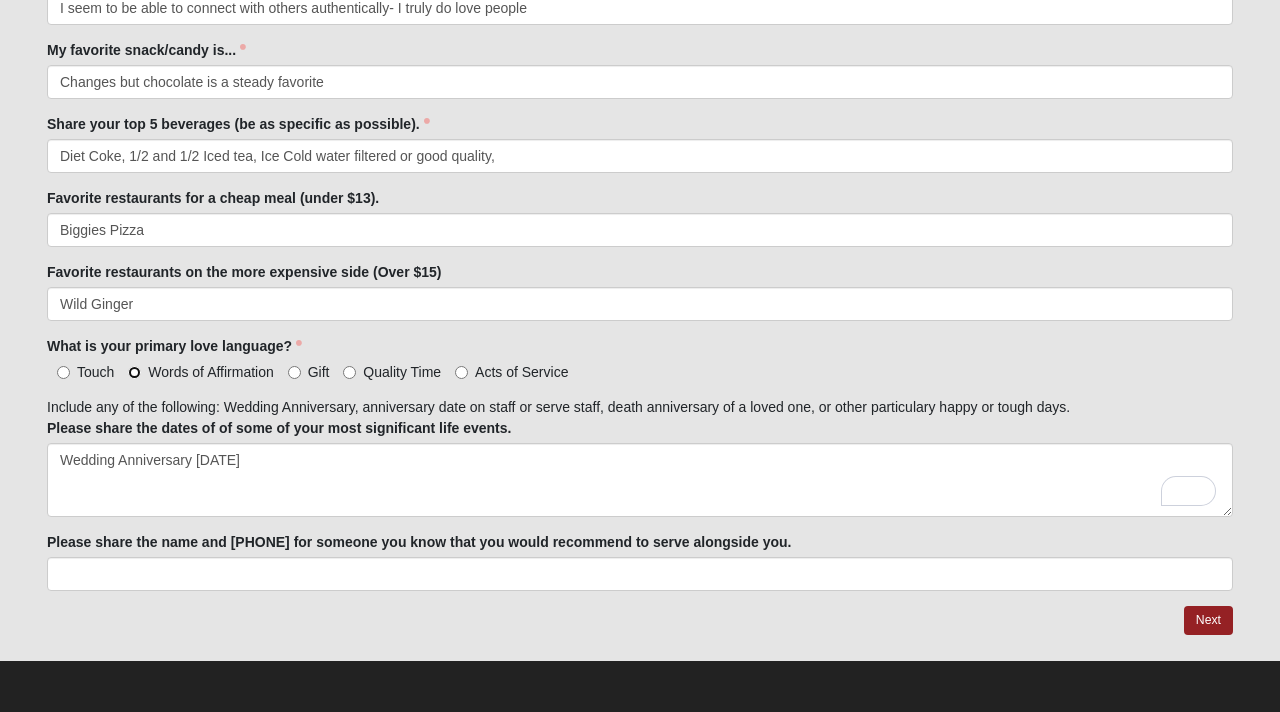 click on "Words of Affirmation" at bounding box center [134, 372] 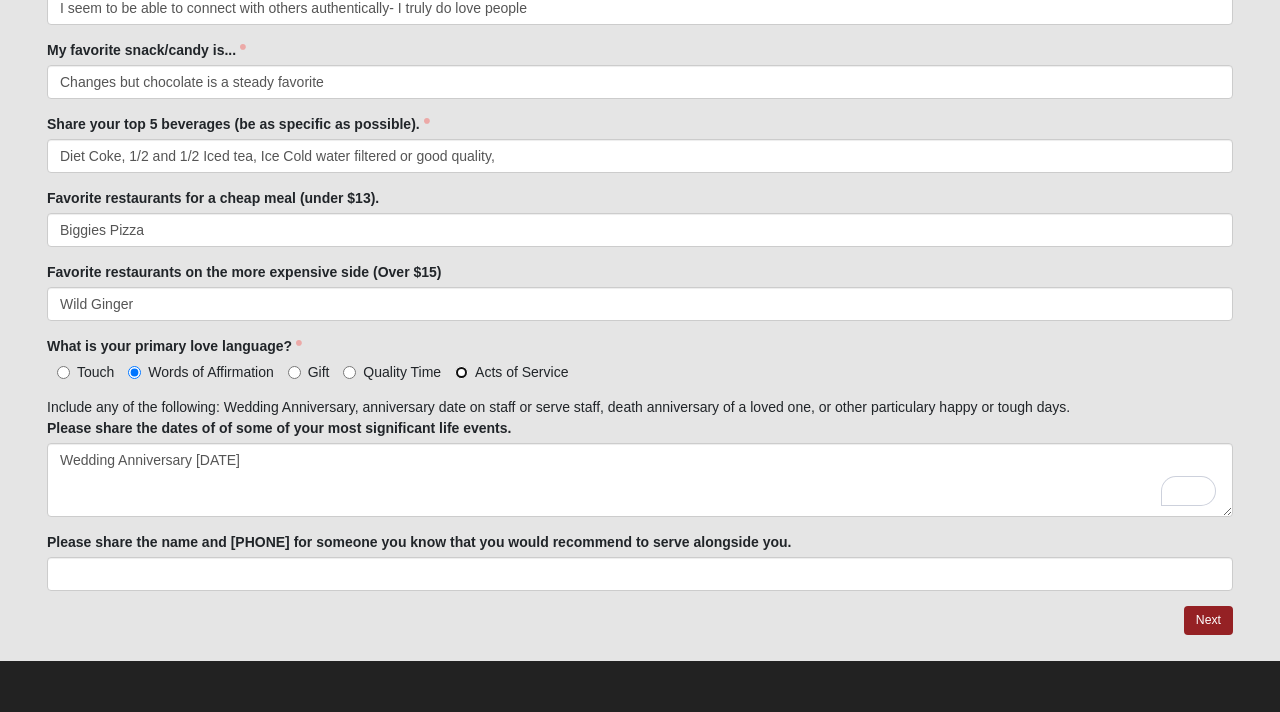 click on "Acts of Service" at bounding box center (461, 372) 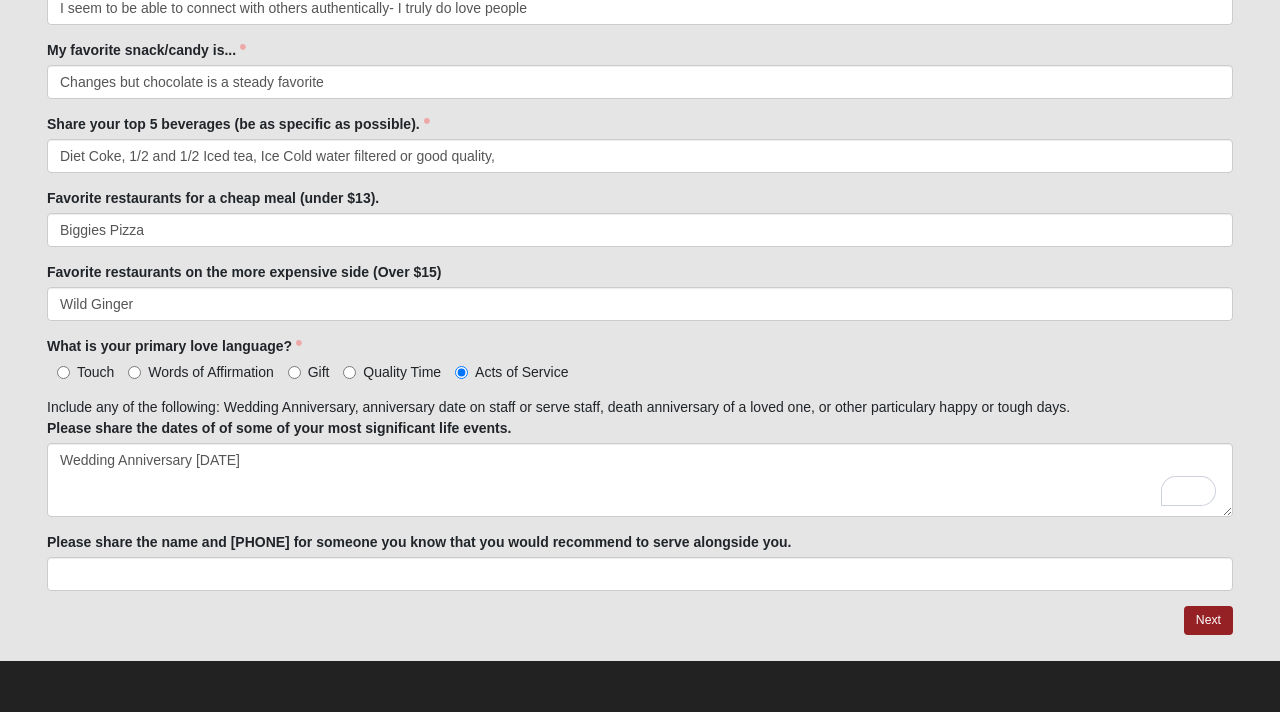 click on "Words of Affirmation" at bounding box center (201, 372) 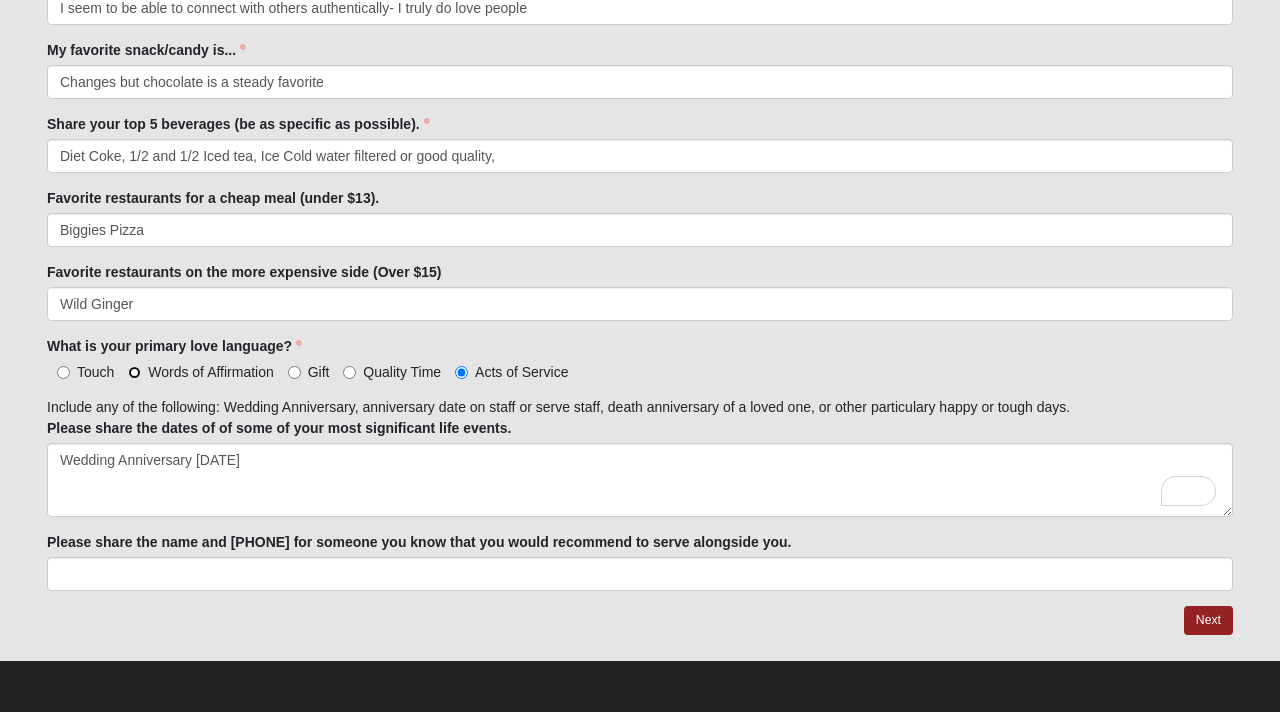 click on "Words of Affirmation" at bounding box center (134, 372) 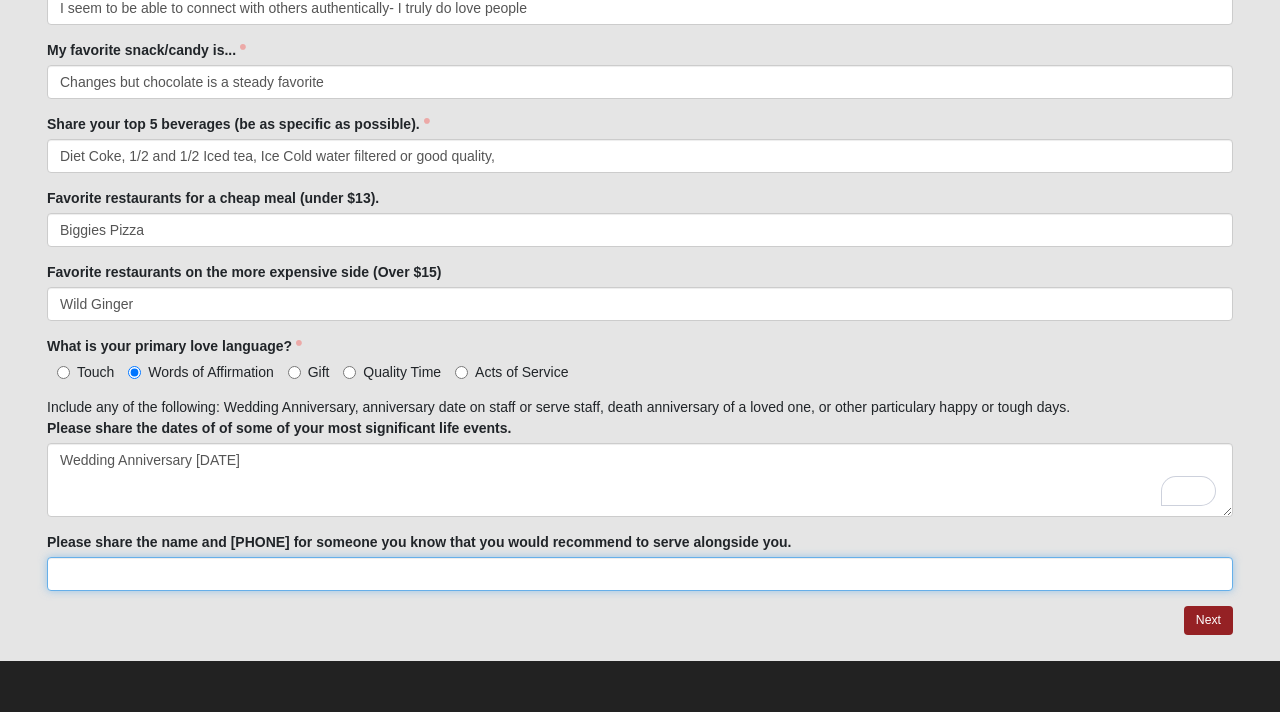 click on "Please share the name and [PHONE] for someone you know that you would recommend to serve alongside you." at bounding box center (640, 574) 